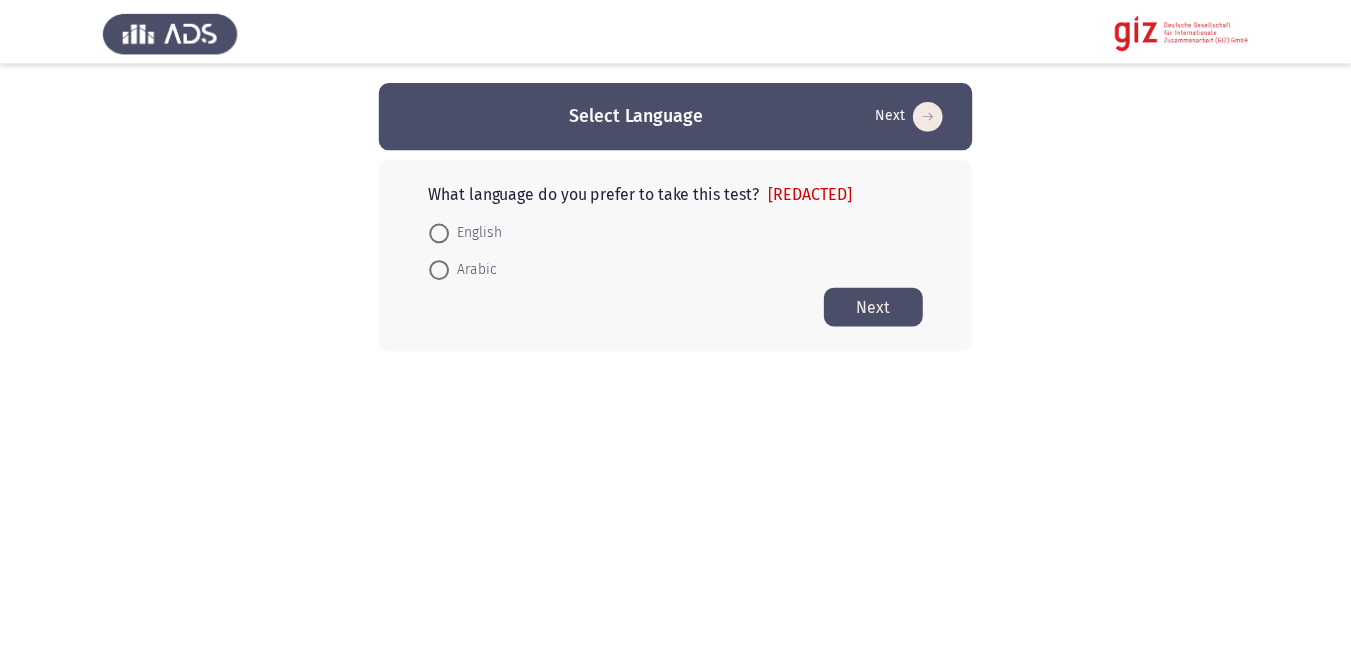 scroll, scrollTop: 0, scrollLeft: 0, axis: both 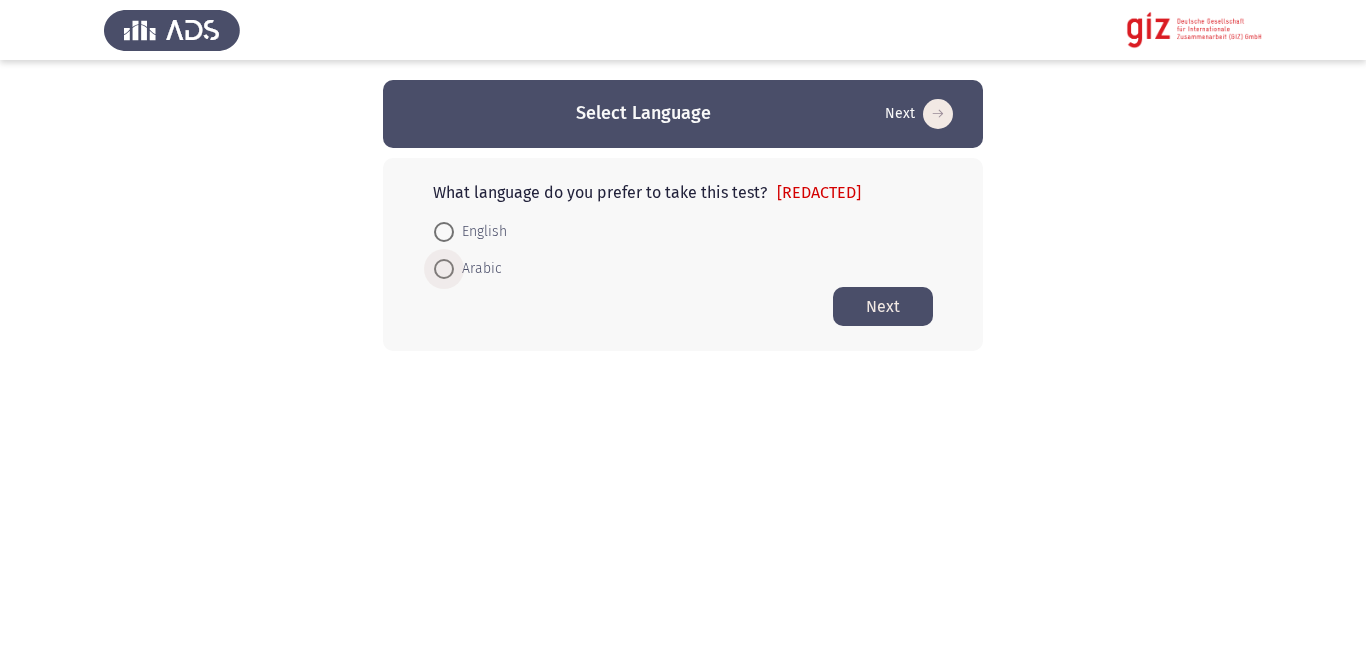 click at bounding box center [444, 269] 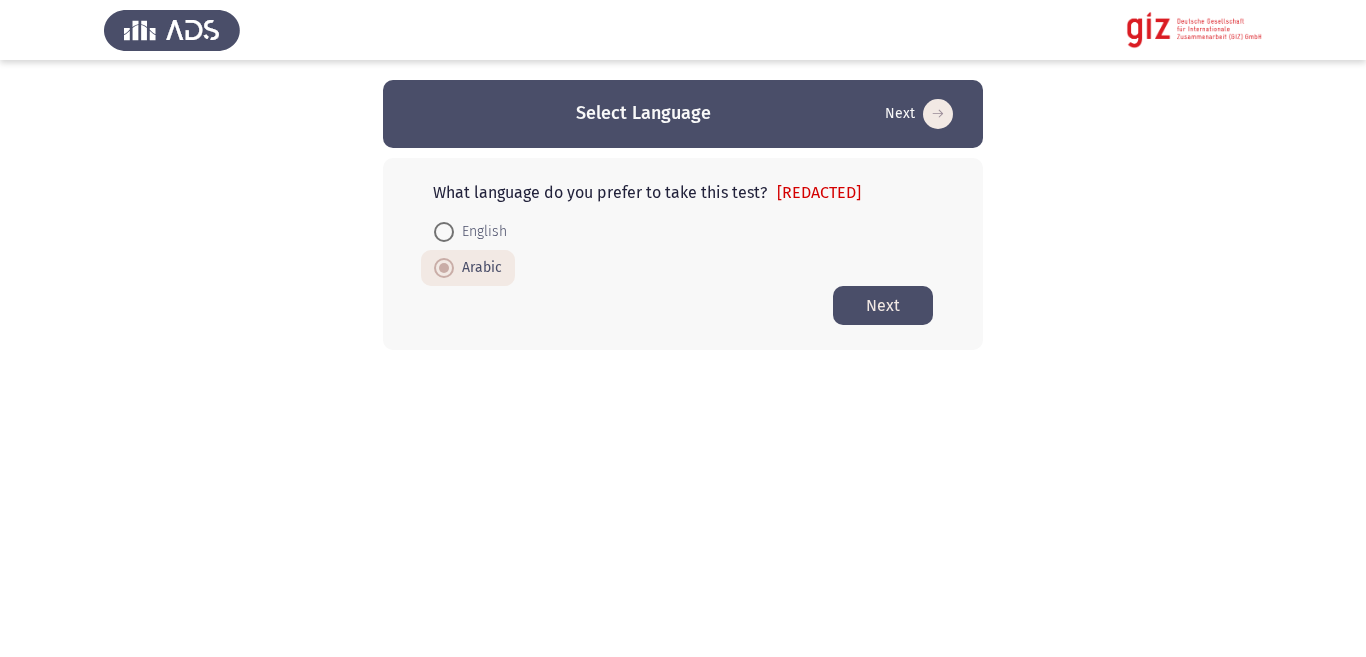 click on "Next" 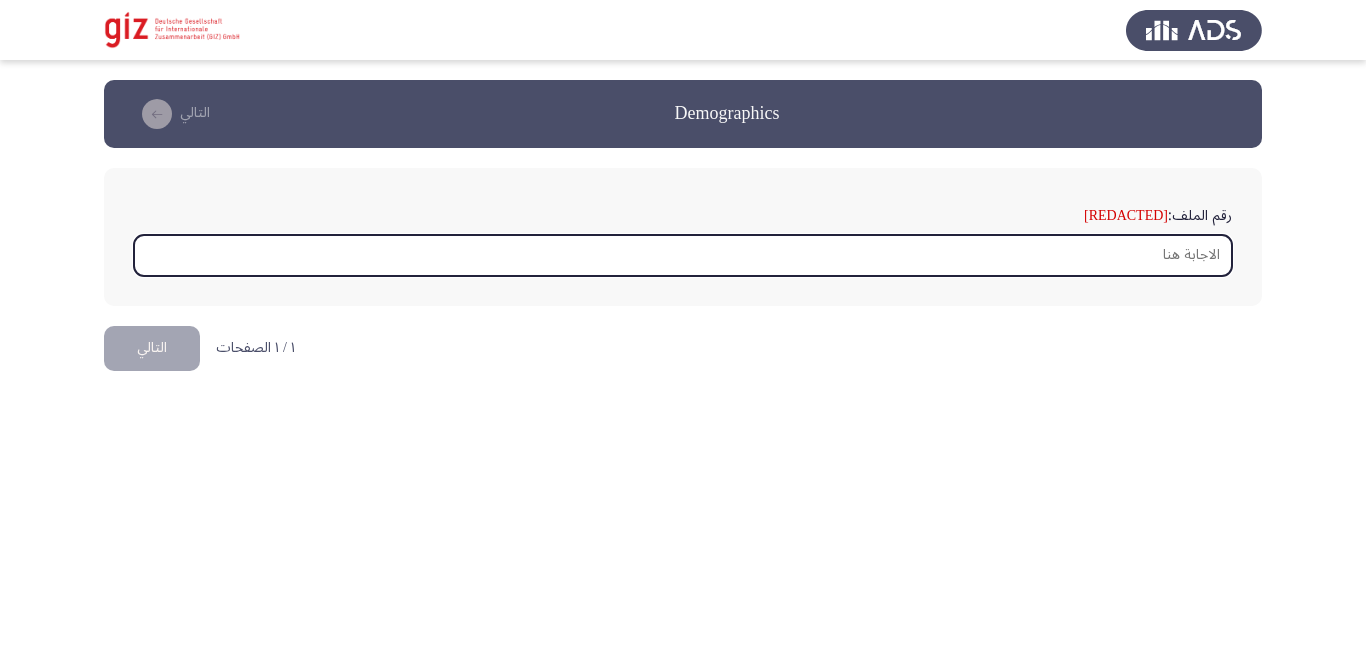 click on "رقم الملف:    [FILE_NUMBER]" at bounding box center [683, 255] 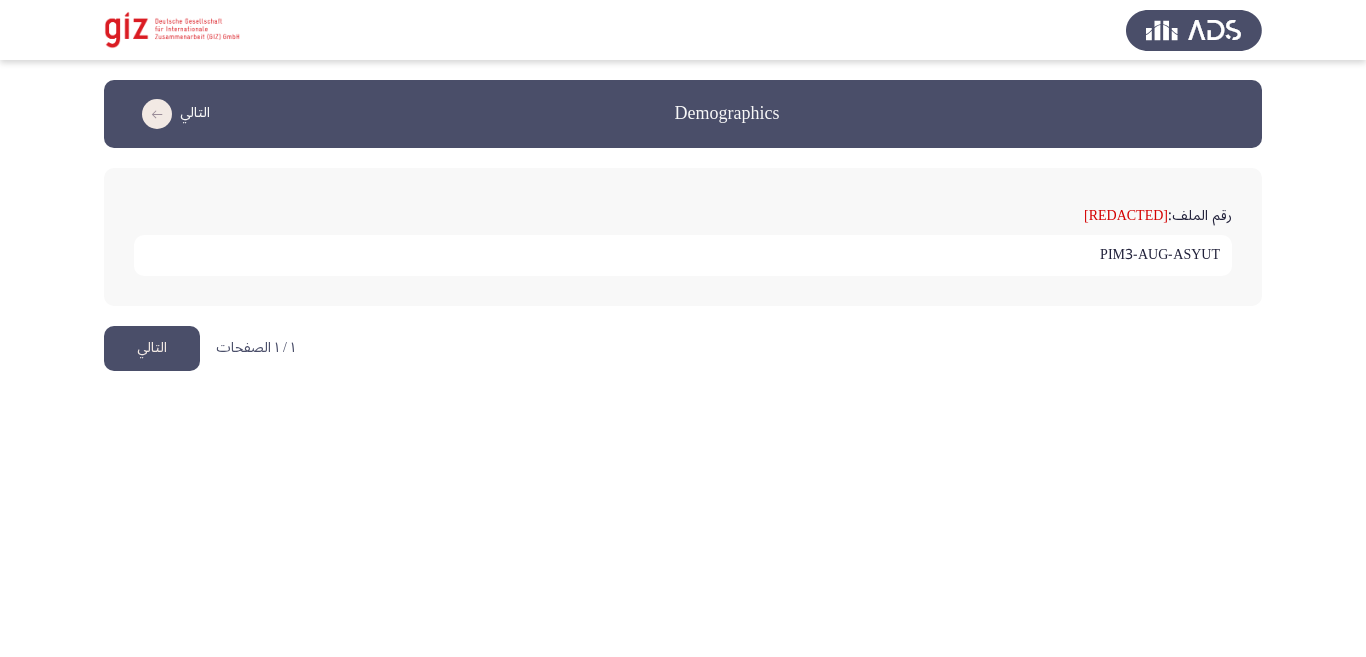 type on "PIM3-AUG-ASYUT" 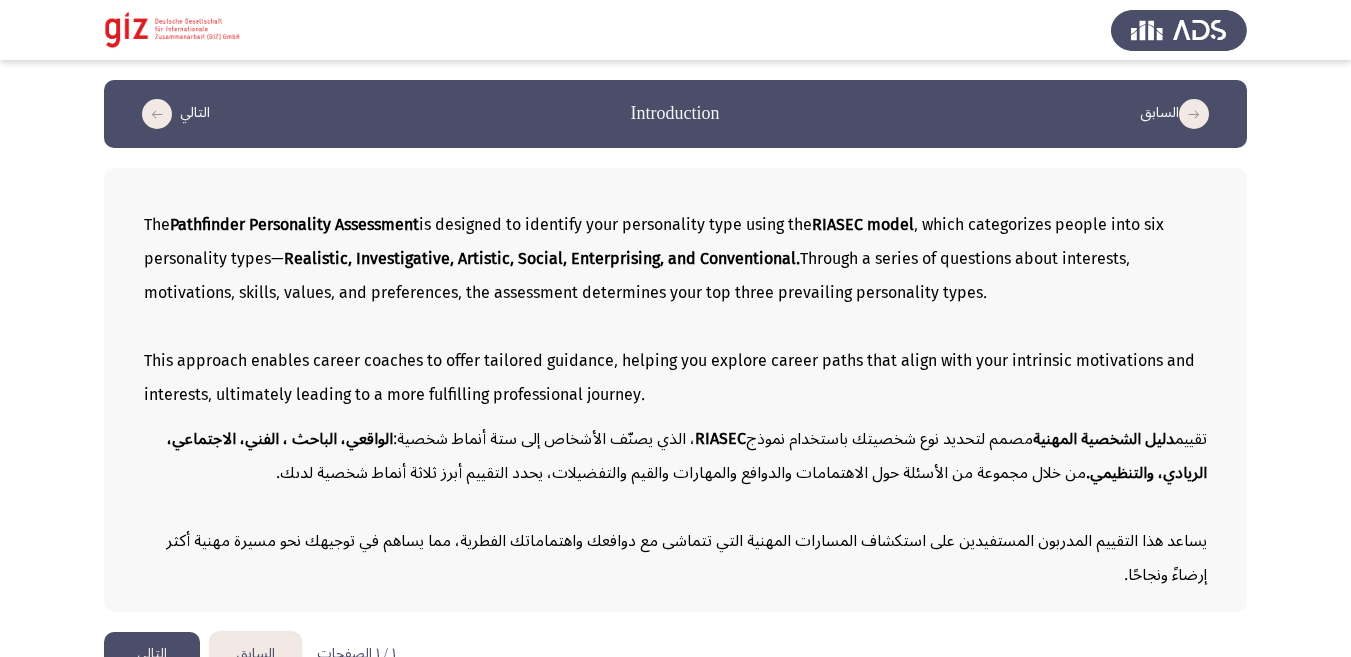 click on "التالي" 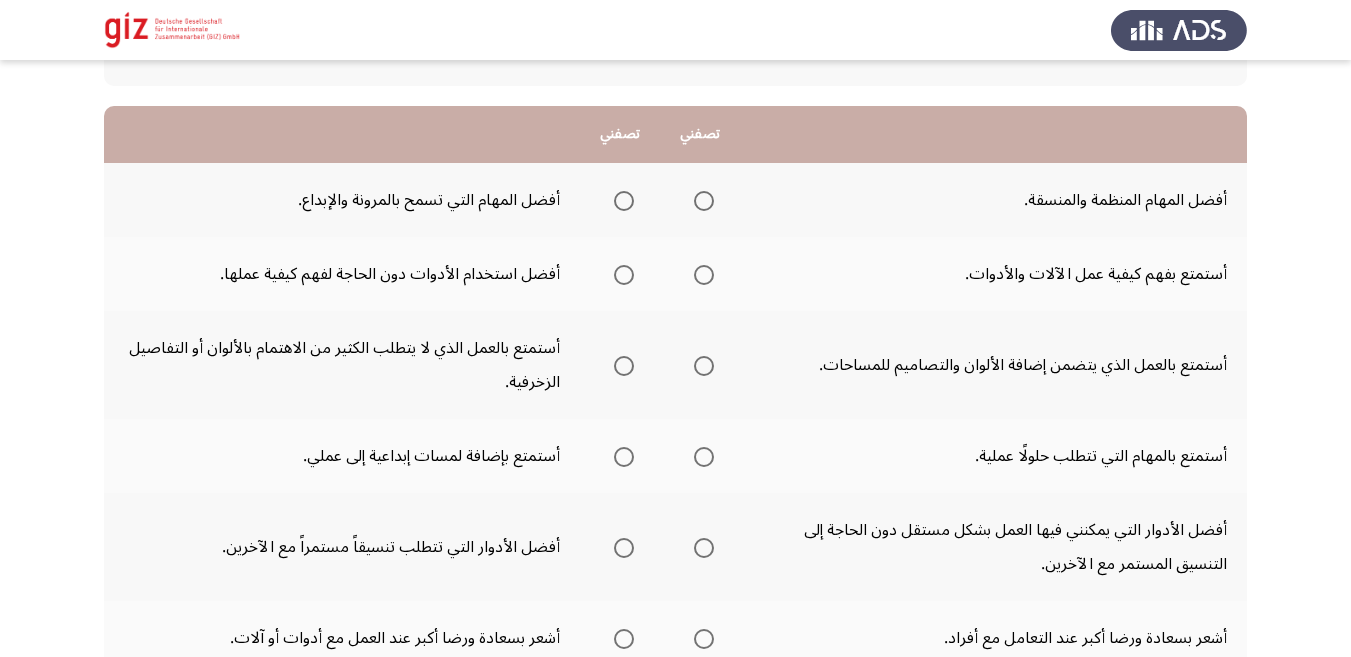 scroll, scrollTop: 196, scrollLeft: 0, axis: vertical 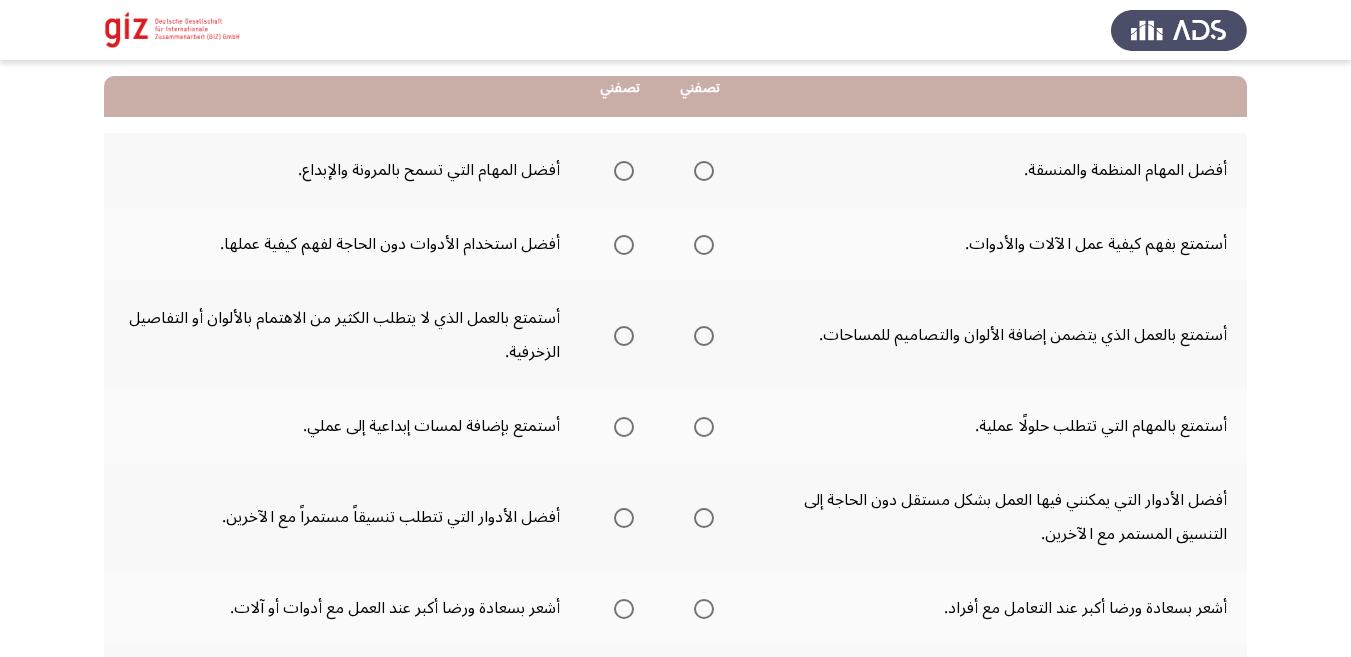 click at bounding box center [704, 171] 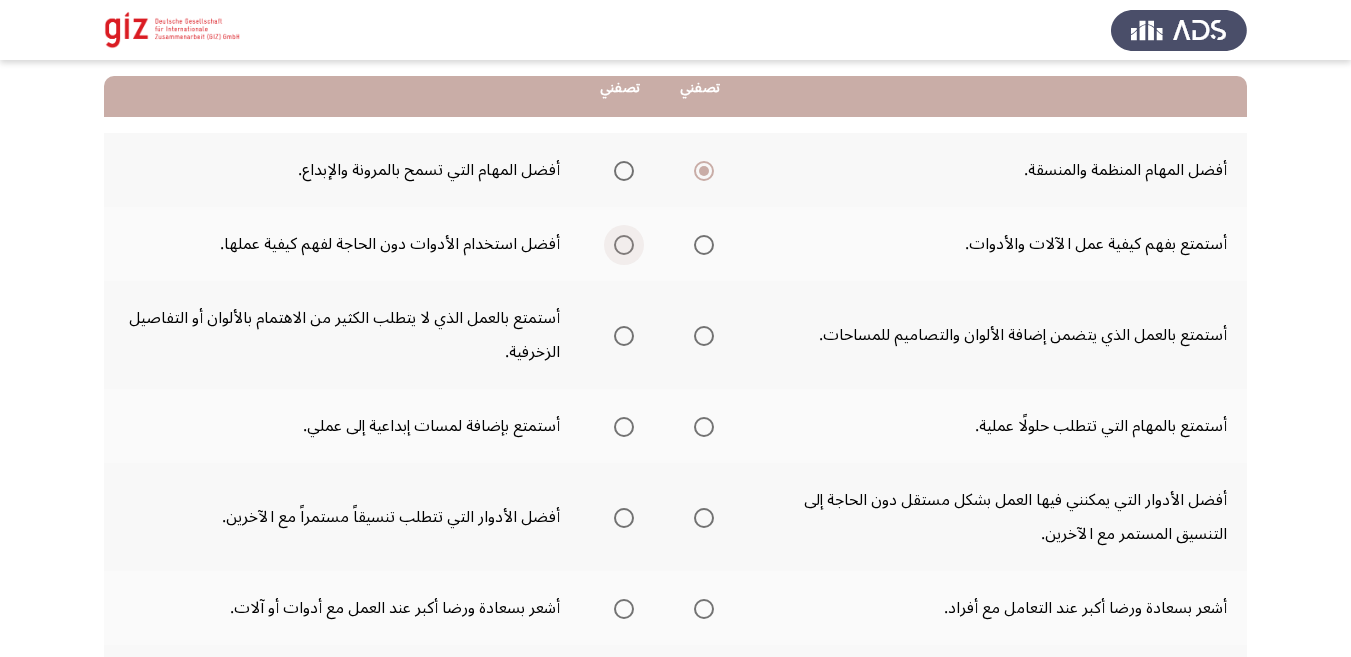 click at bounding box center [624, 245] 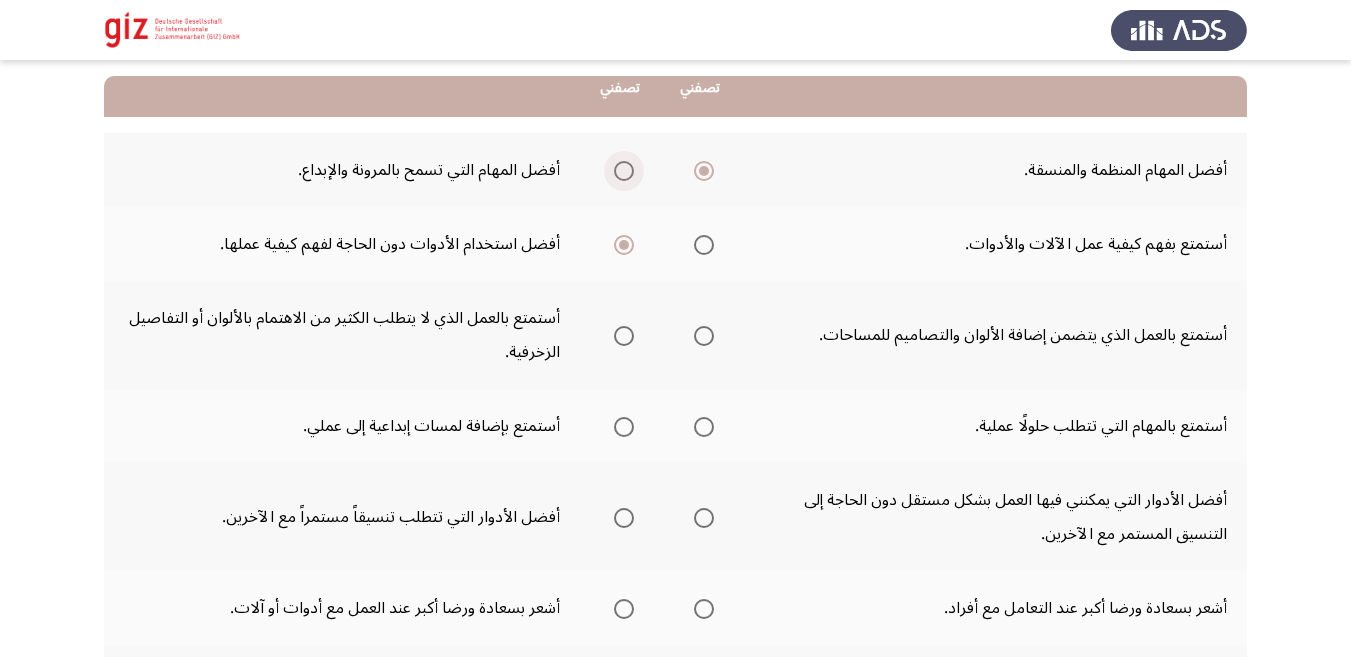 click at bounding box center (624, 171) 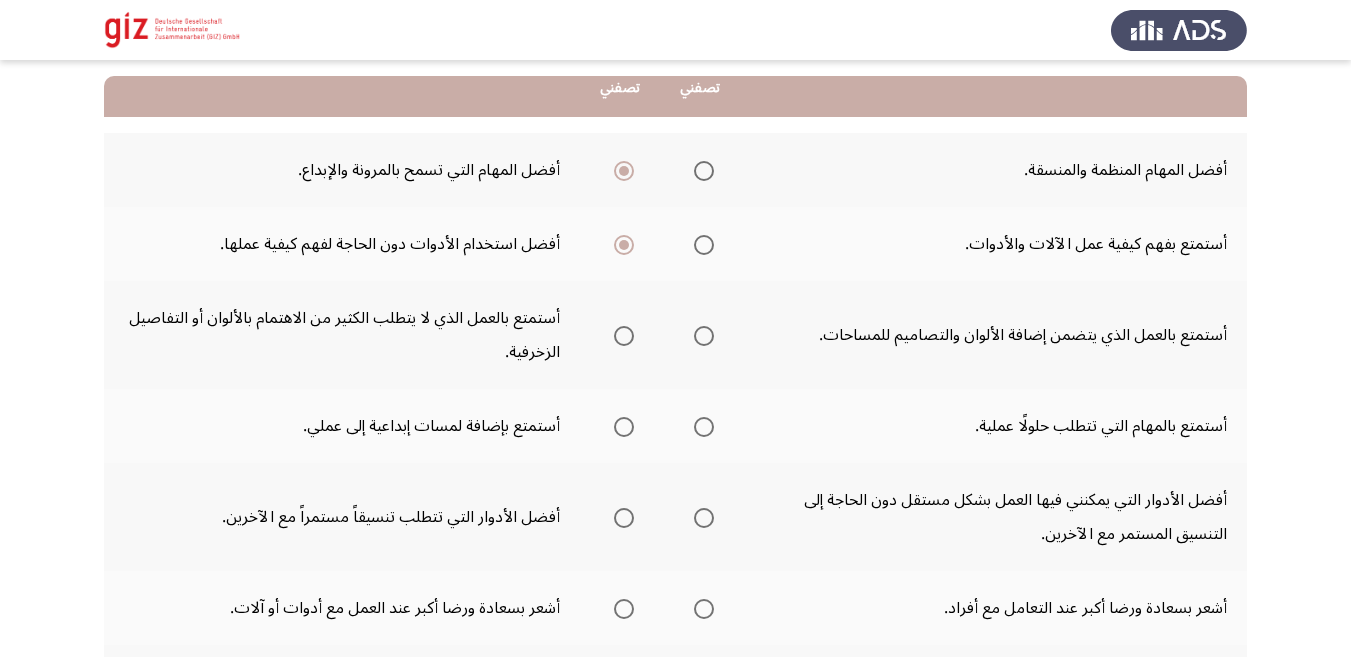 click at bounding box center [704, 245] 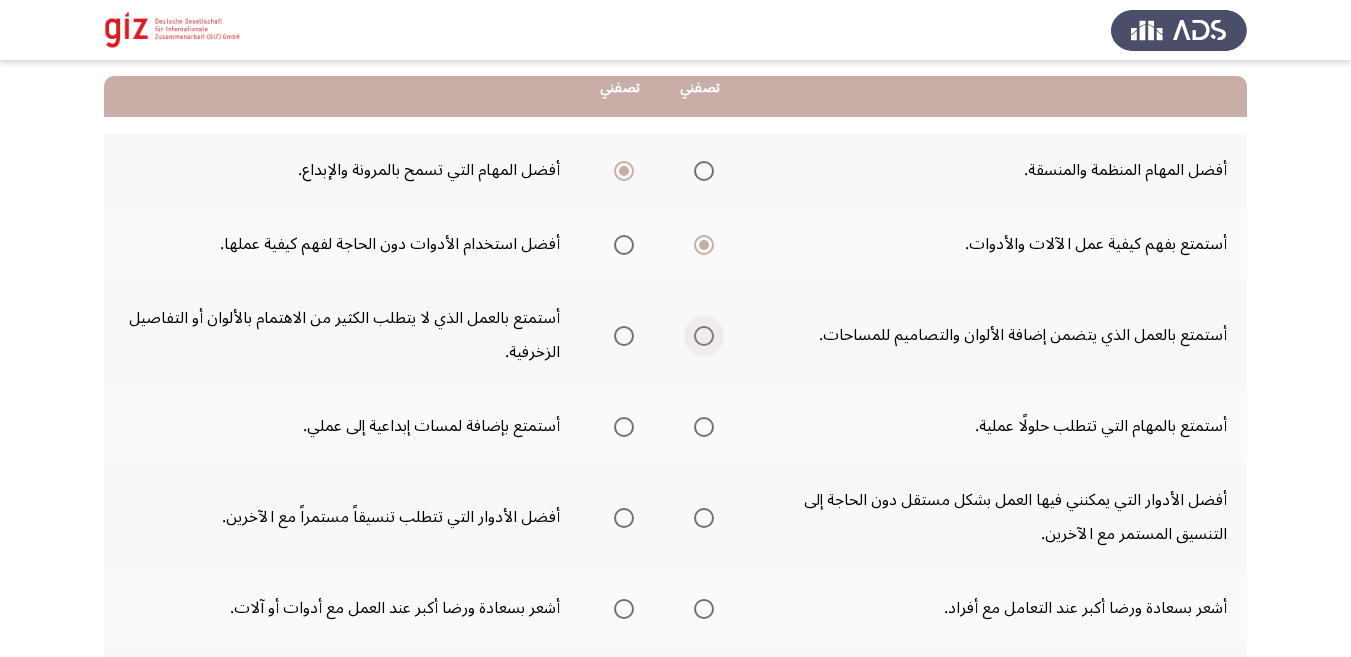 click at bounding box center (704, 336) 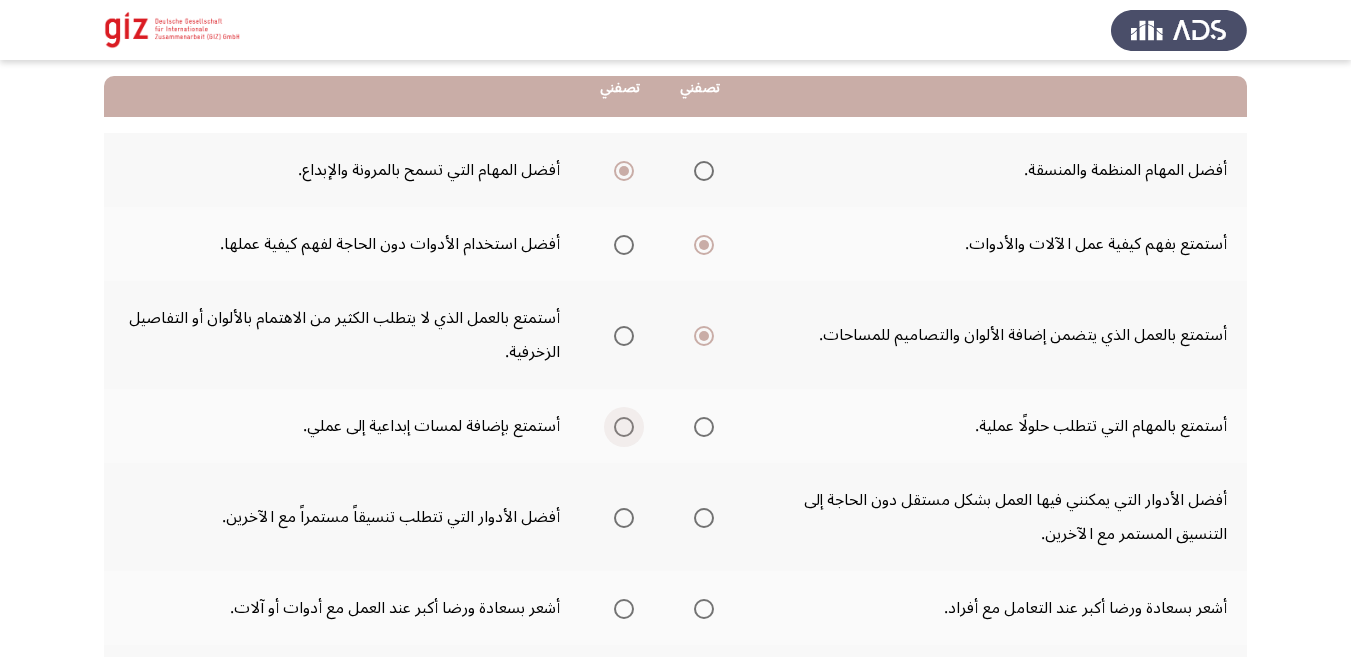 click at bounding box center (624, 427) 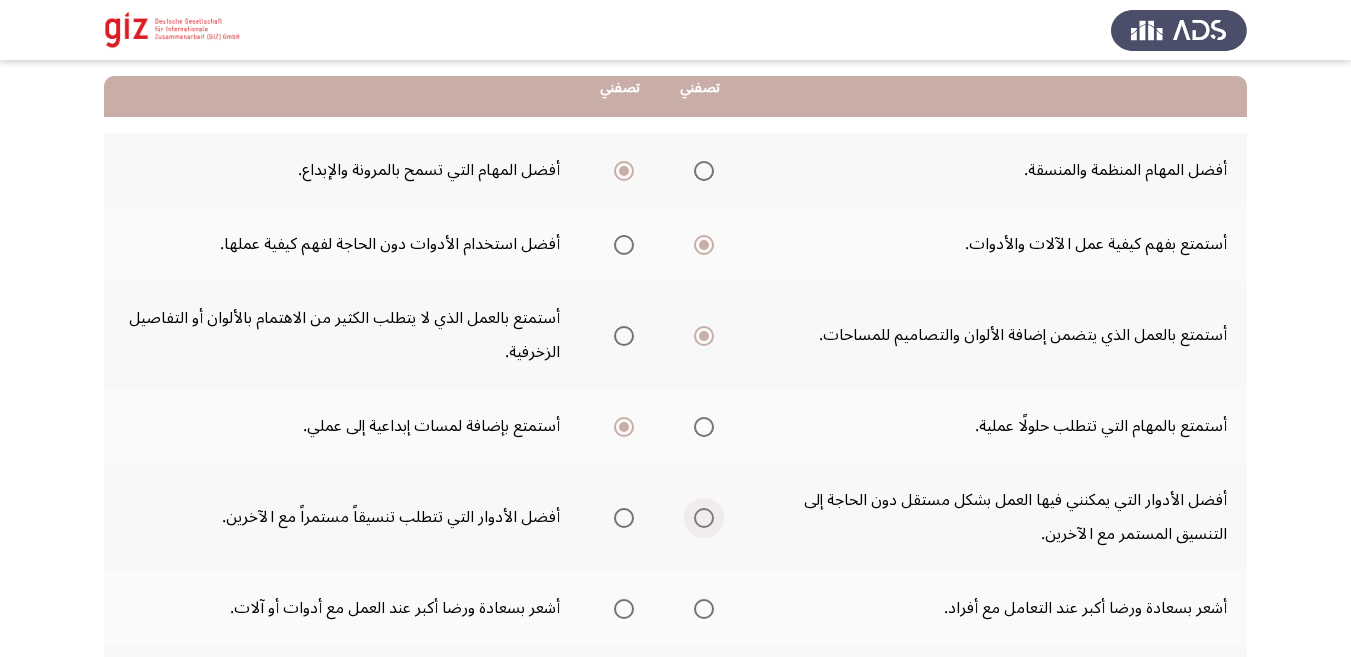 click at bounding box center (704, 518) 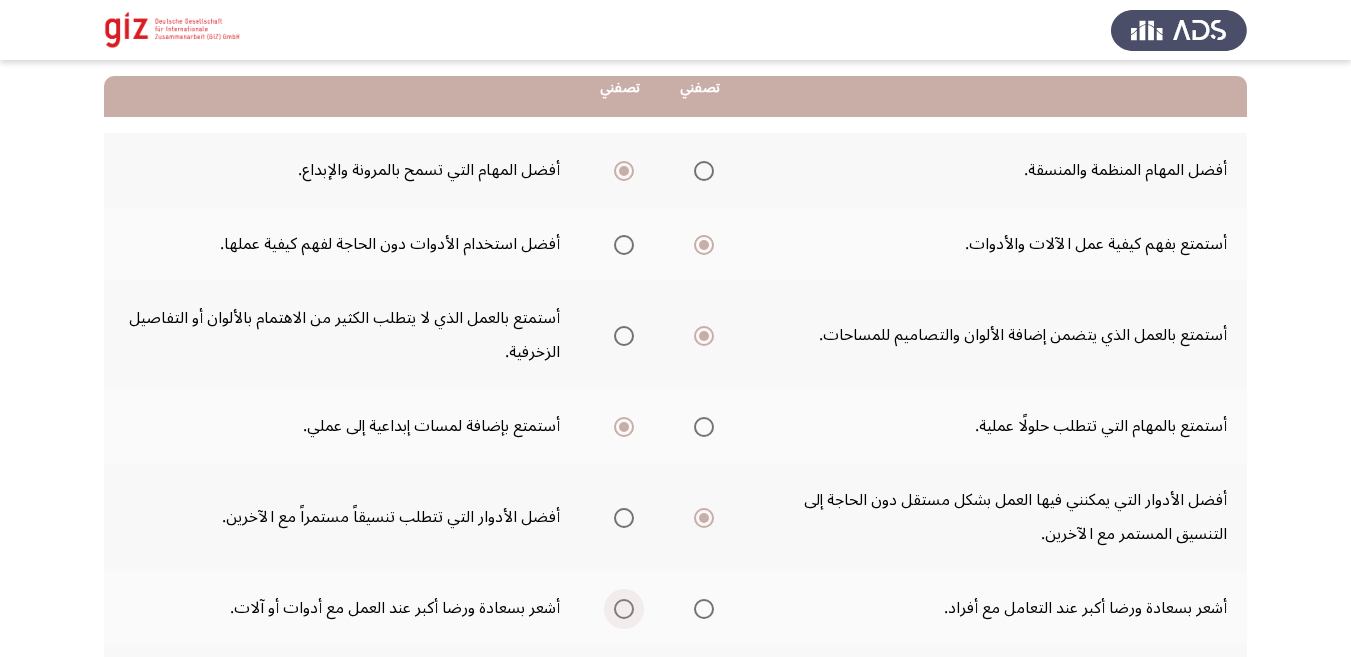 click at bounding box center (624, 609) 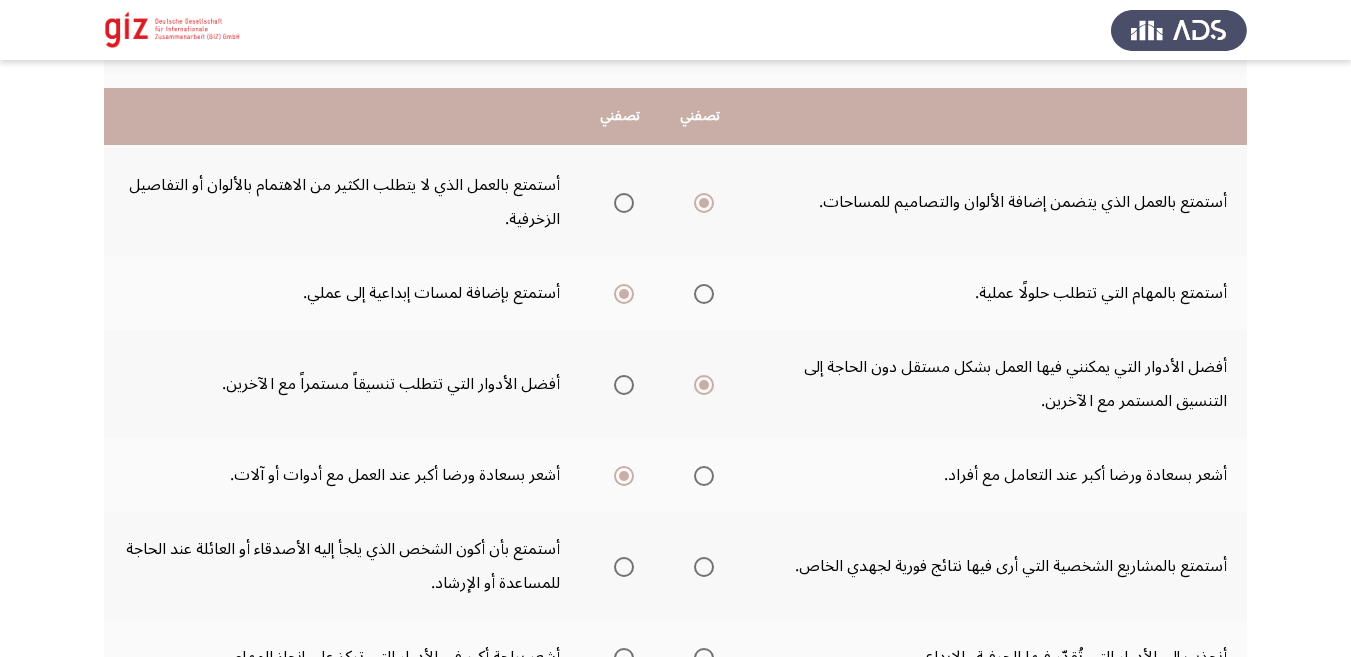 scroll, scrollTop: 360, scrollLeft: 0, axis: vertical 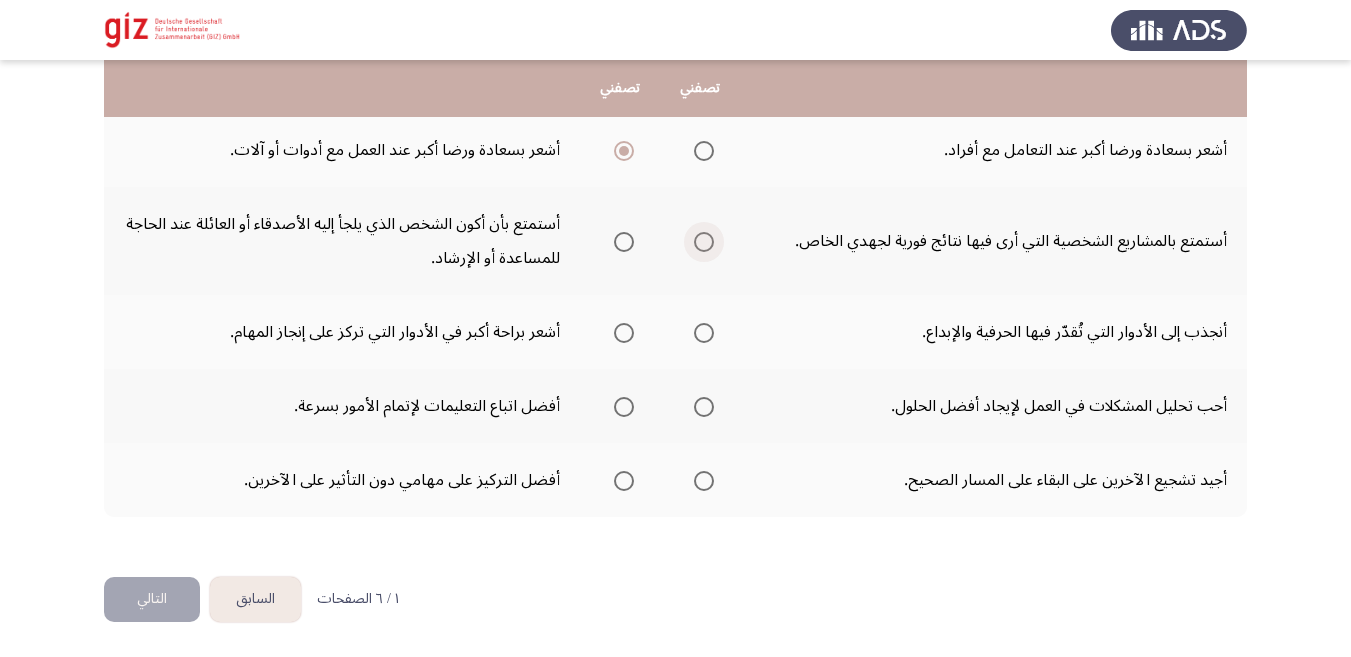 click at bounding box center [704, 242] 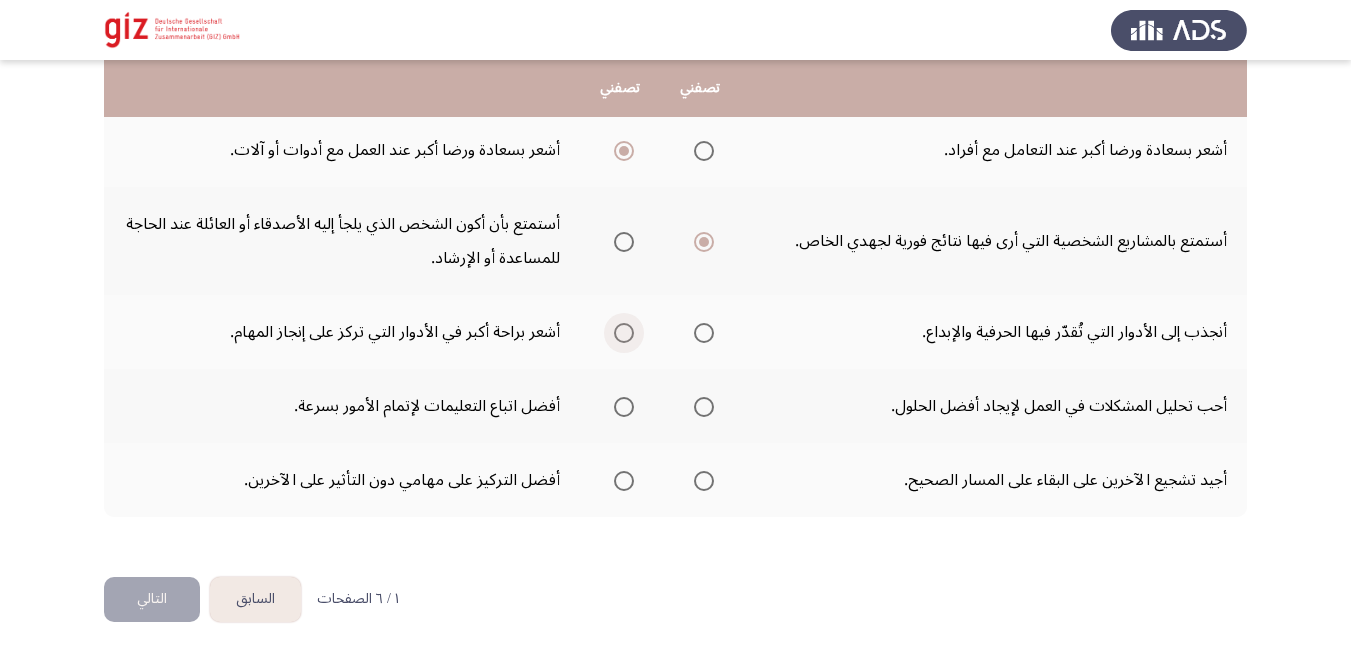 click at bounding box center [624, 333] 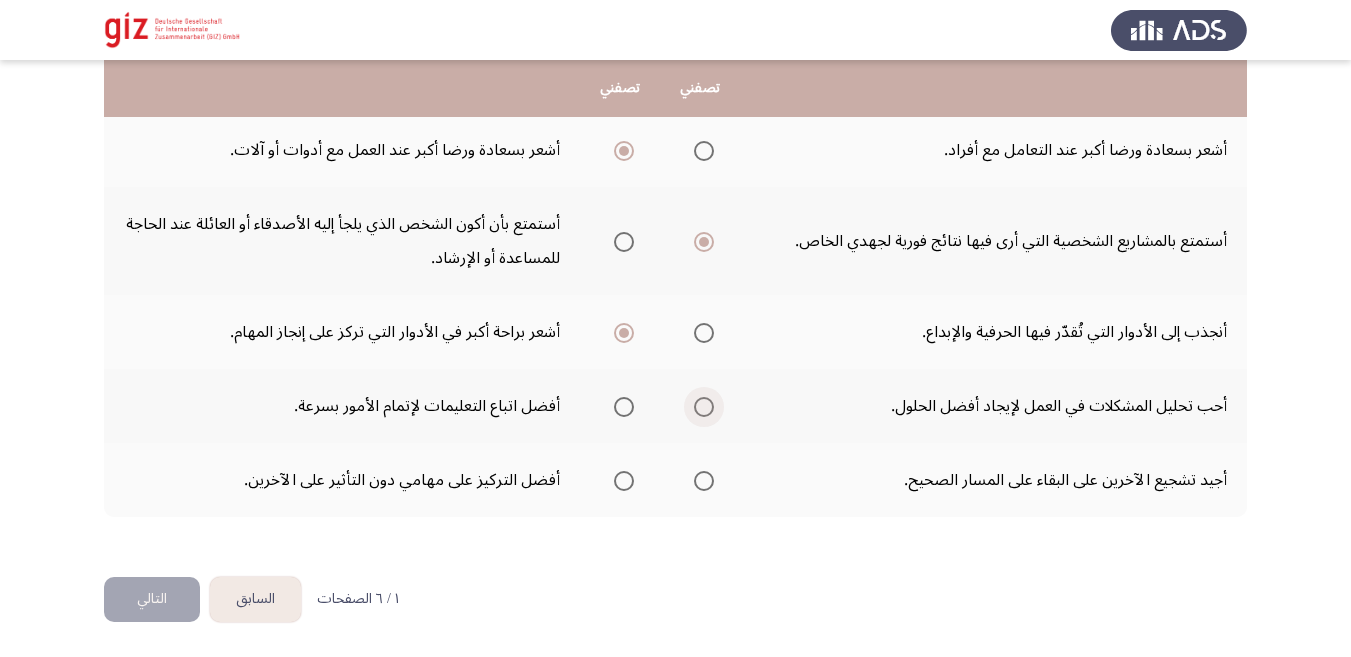 click at bounding box center (704, 407) 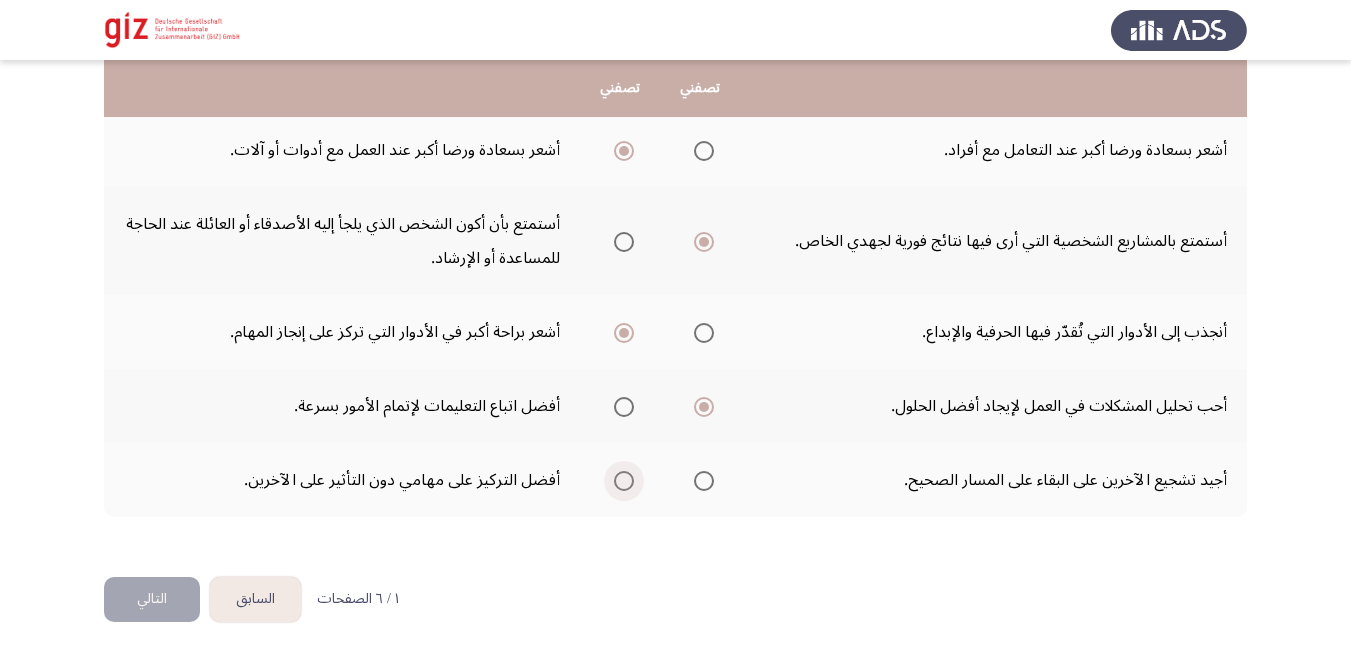 click at bounding box center [624, 481] 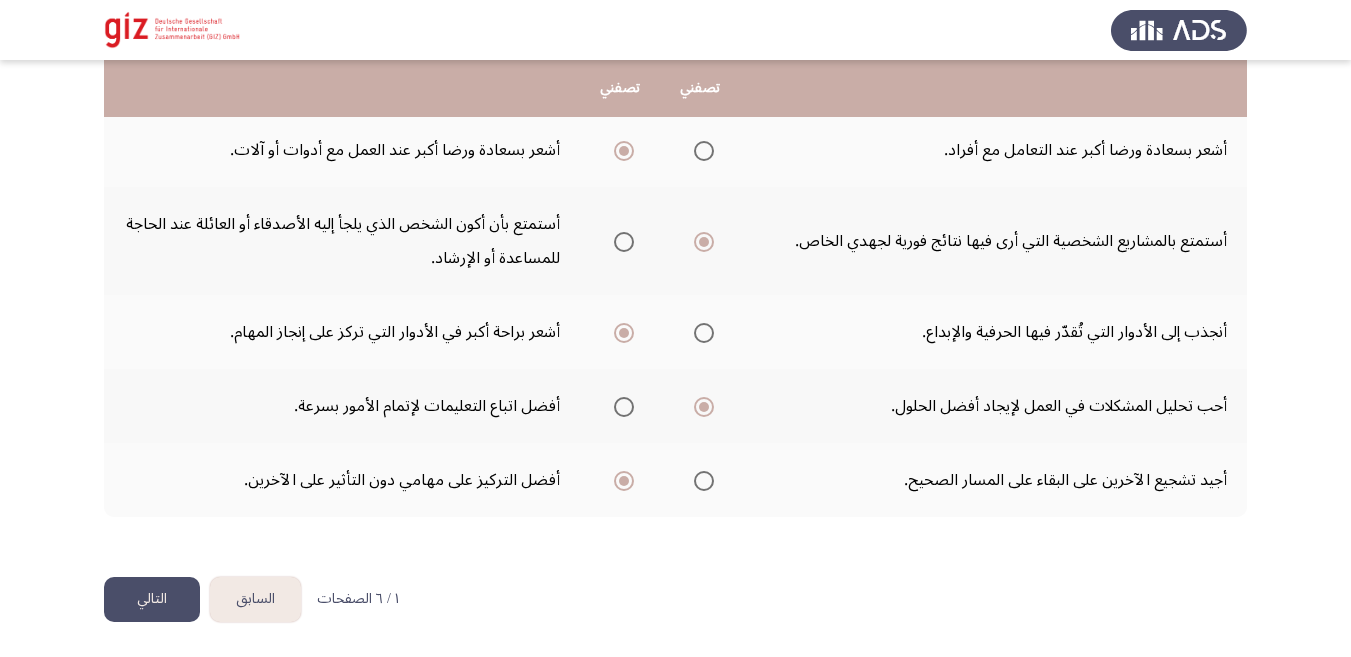 click on "التالي" 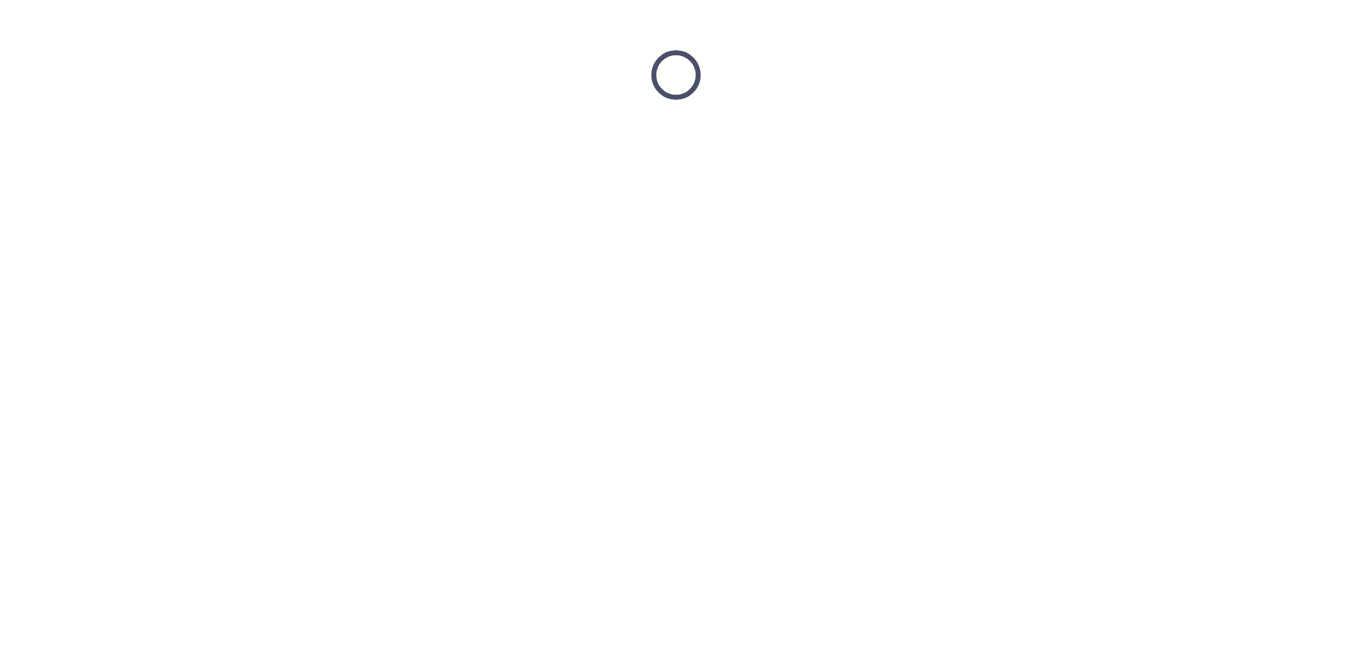 scroll, scrollTop: 0, scrollLeft: 0, axis: both 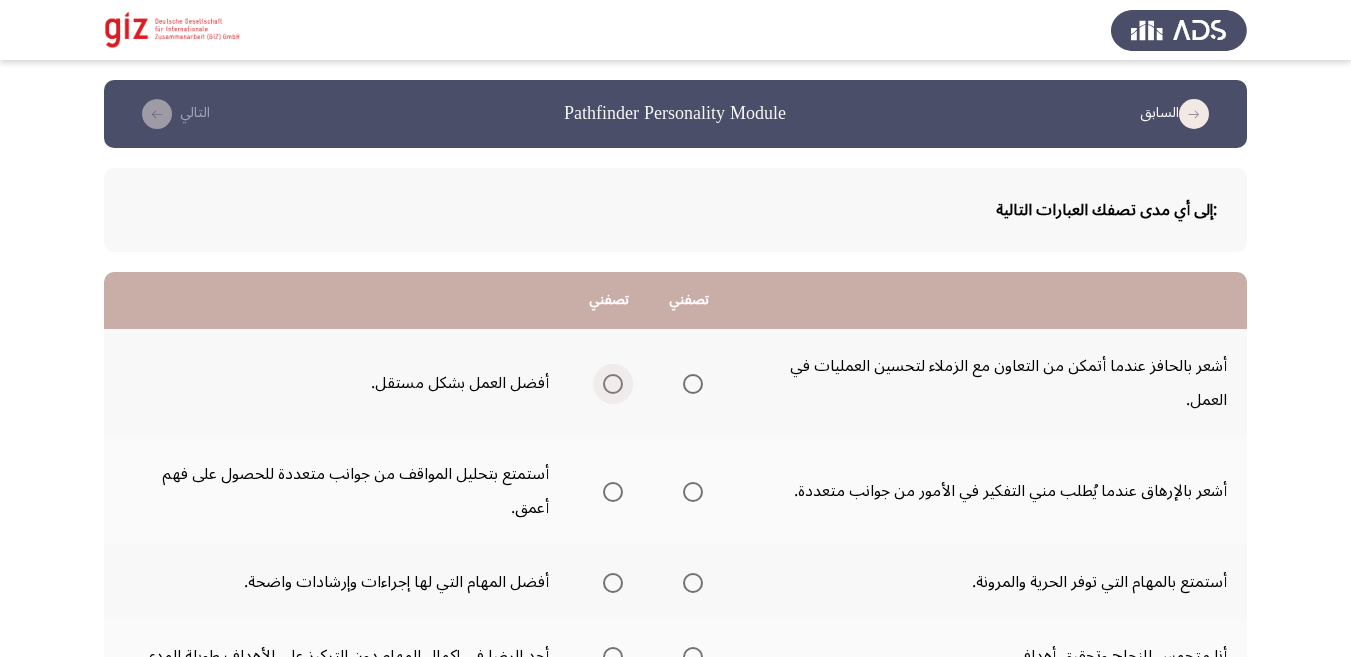 click at bounding box center [613, 384] 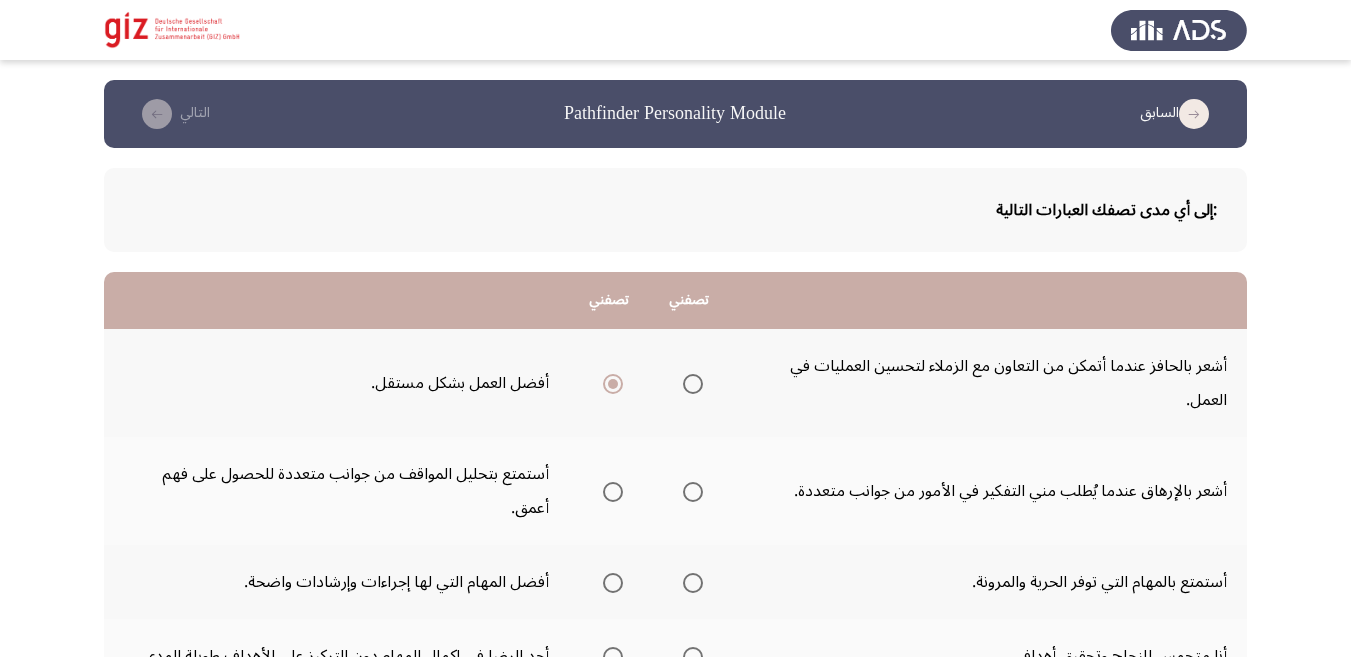 click at bounding box center [613, 492] 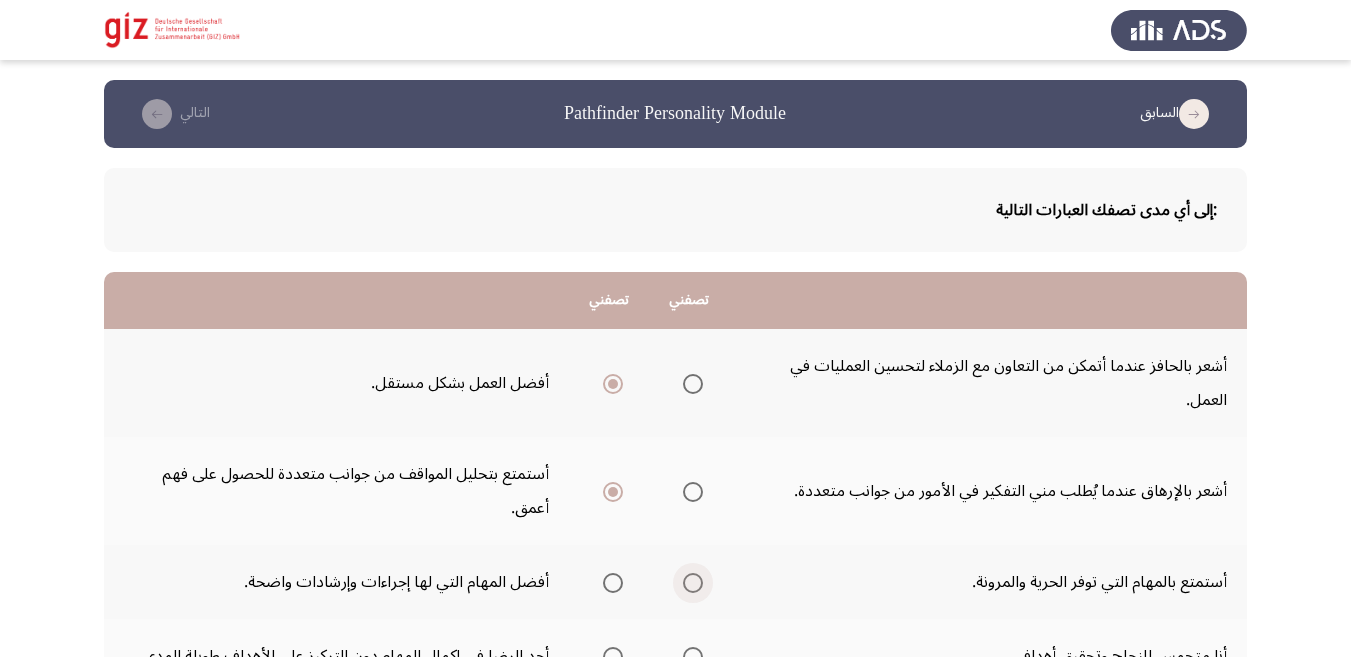 click at bounding box center [693, 583] 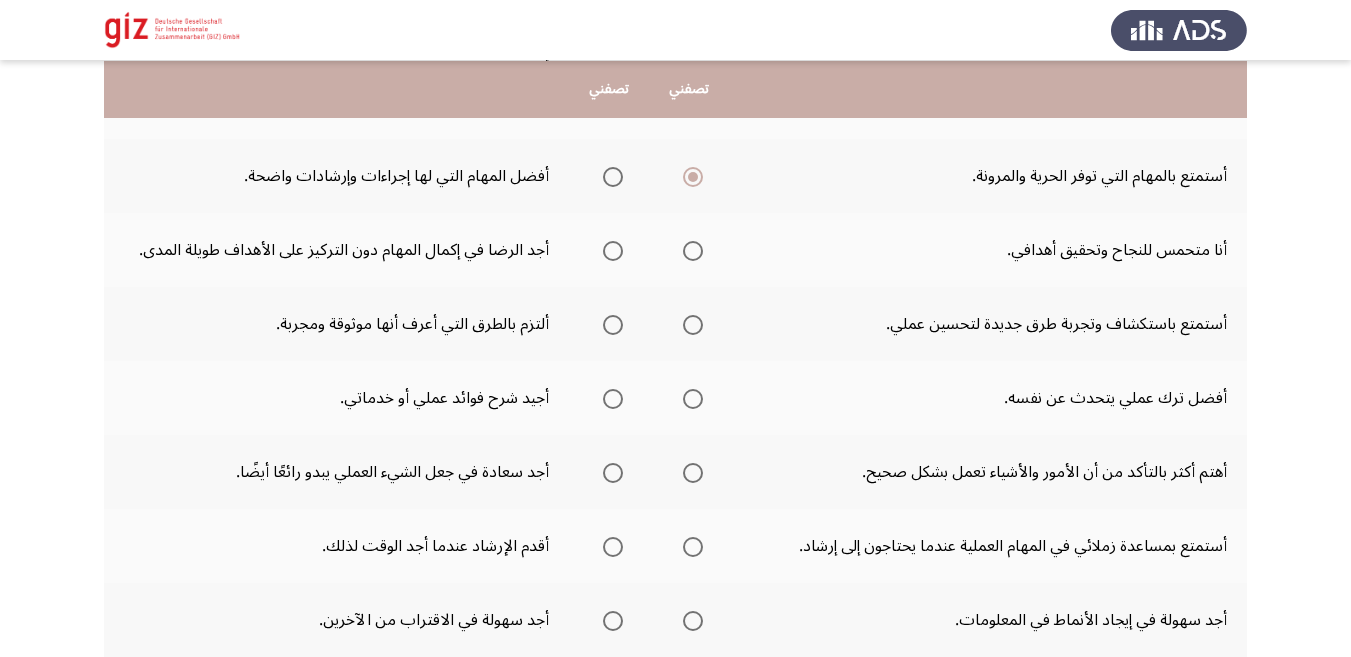 scroll, scrollTop: 410, scrollLeft: 0, axis: vertical 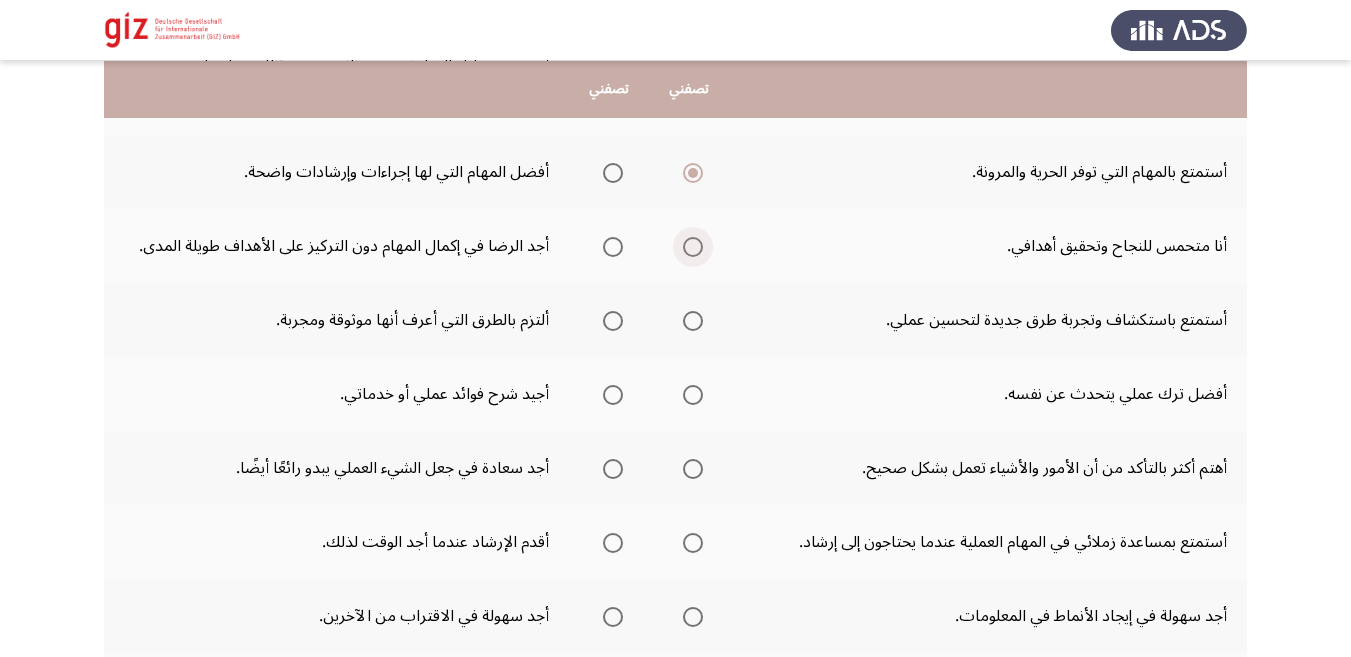 click at bounding box center [693, 247] 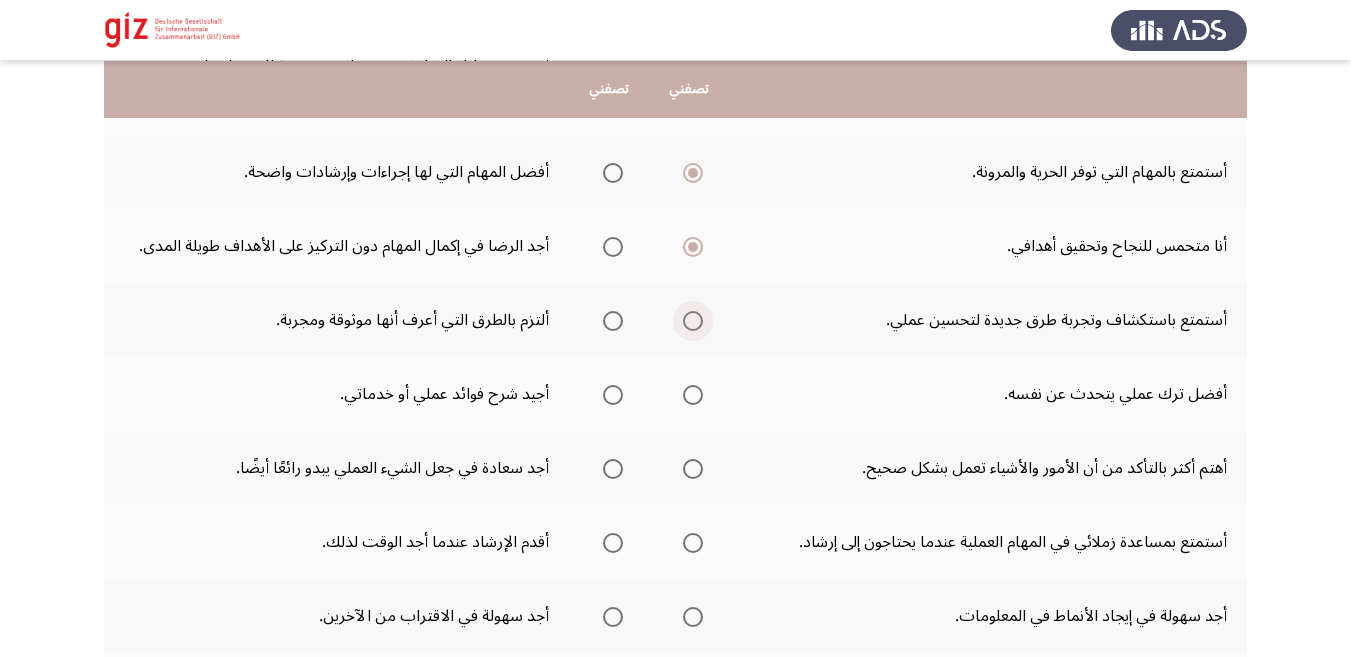click at bounding box center [693, 321] 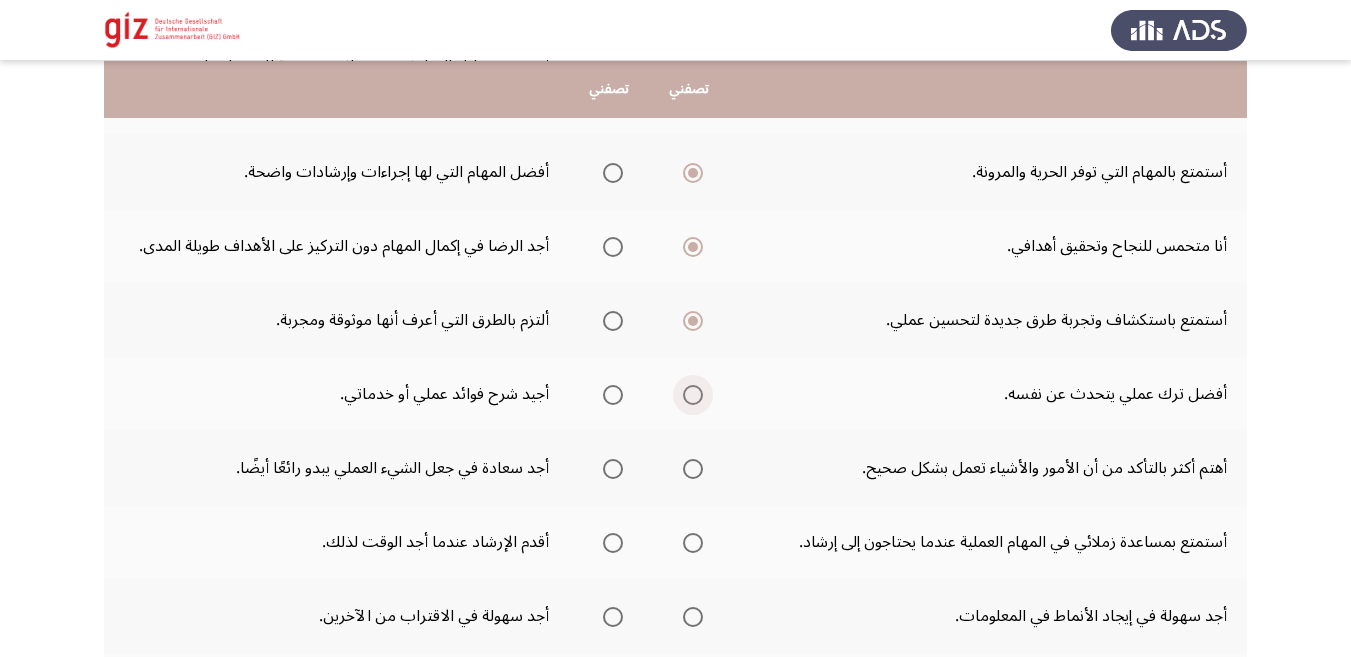 click at bounding box center (693, 395) 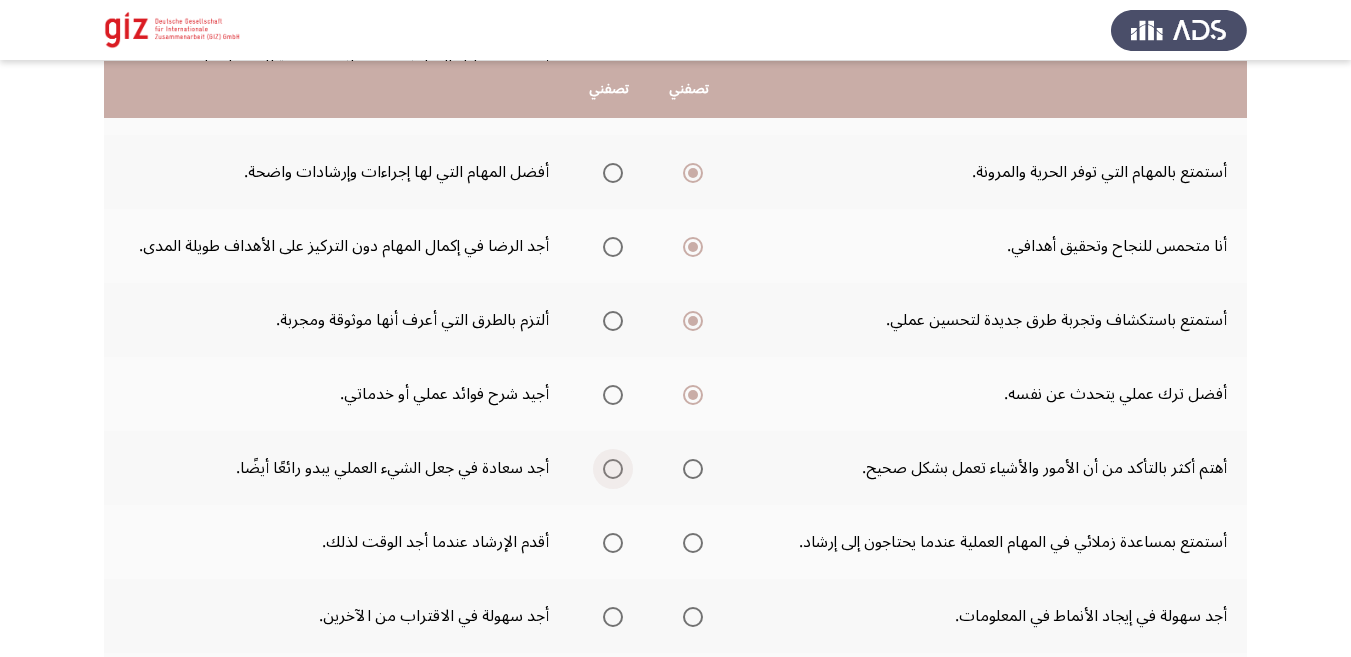 click at bounding box center (613, 469) 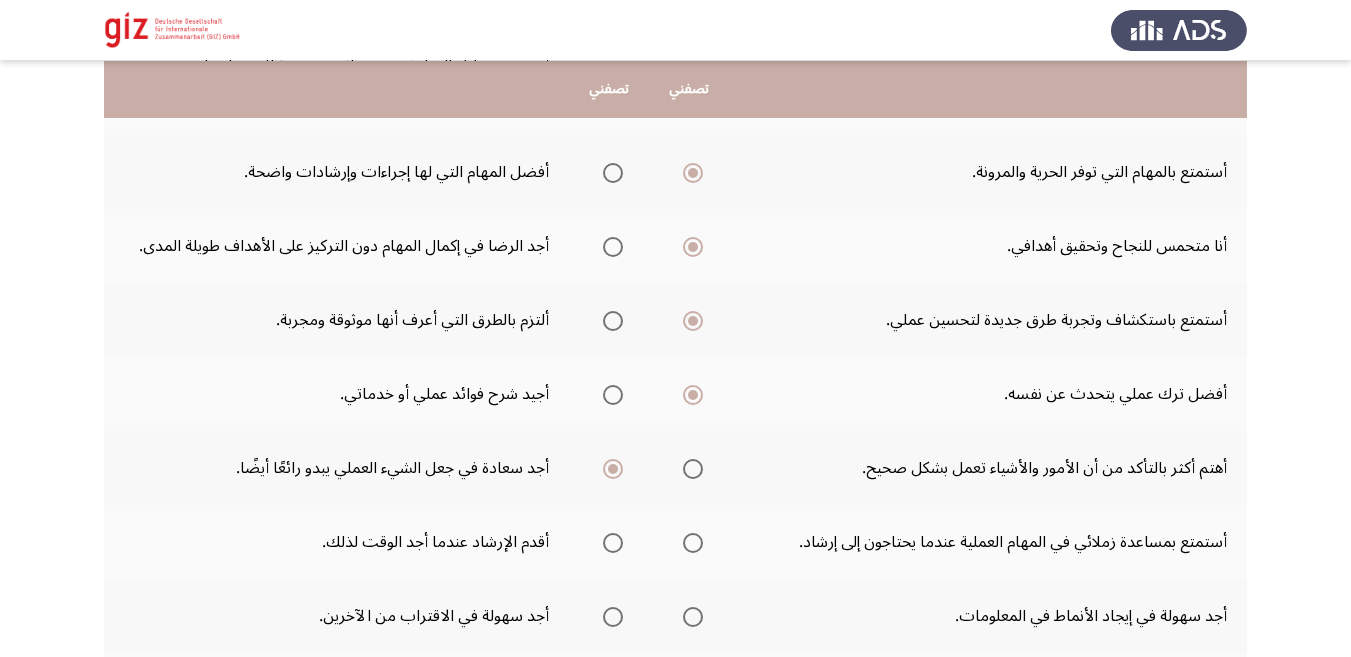click at bounding box center (693, 543) 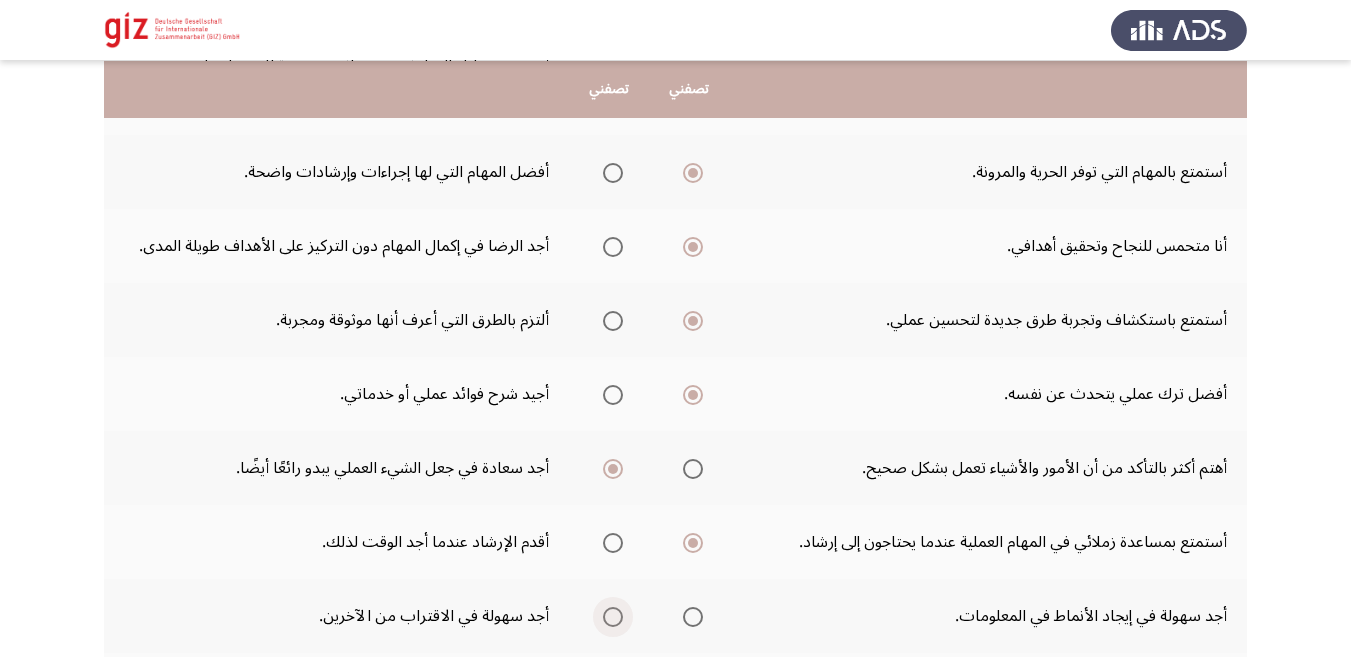 click at bounding box center [613, 617] 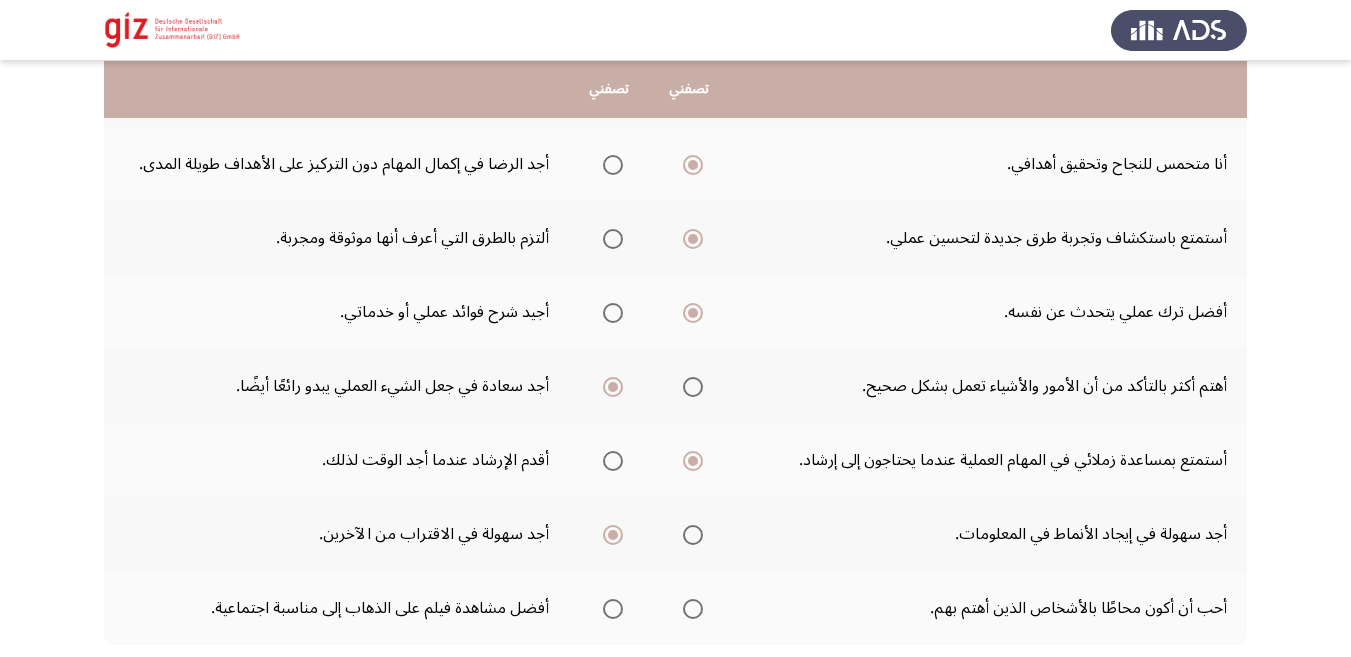 scroll, scrollTop: 620, scrollLeft: 0, axis: vertical 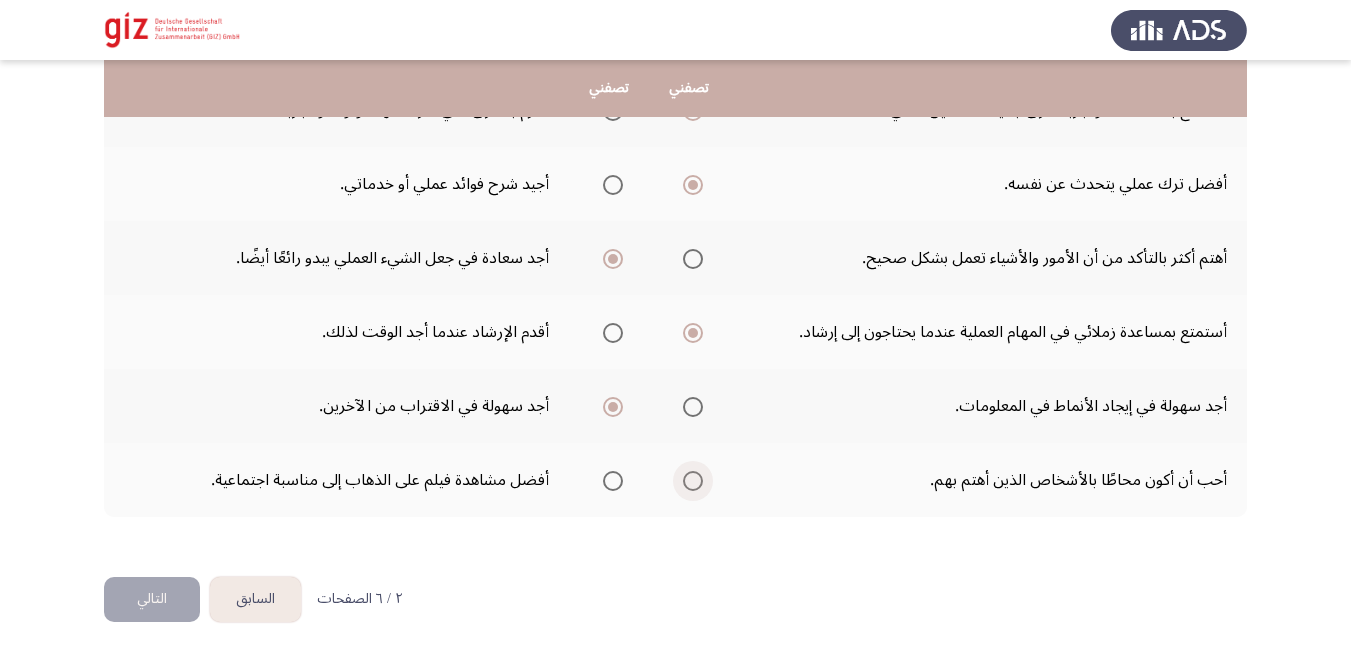 click at bounding box center [693, 481] 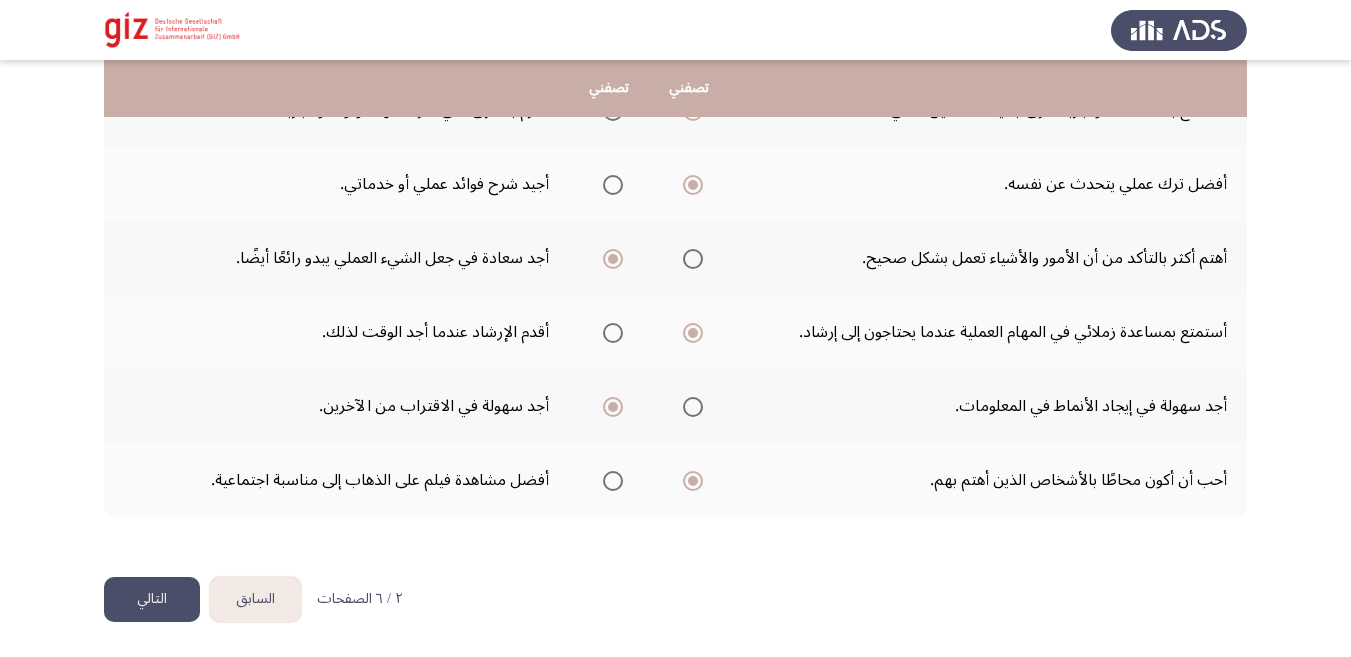 click on "التالي" 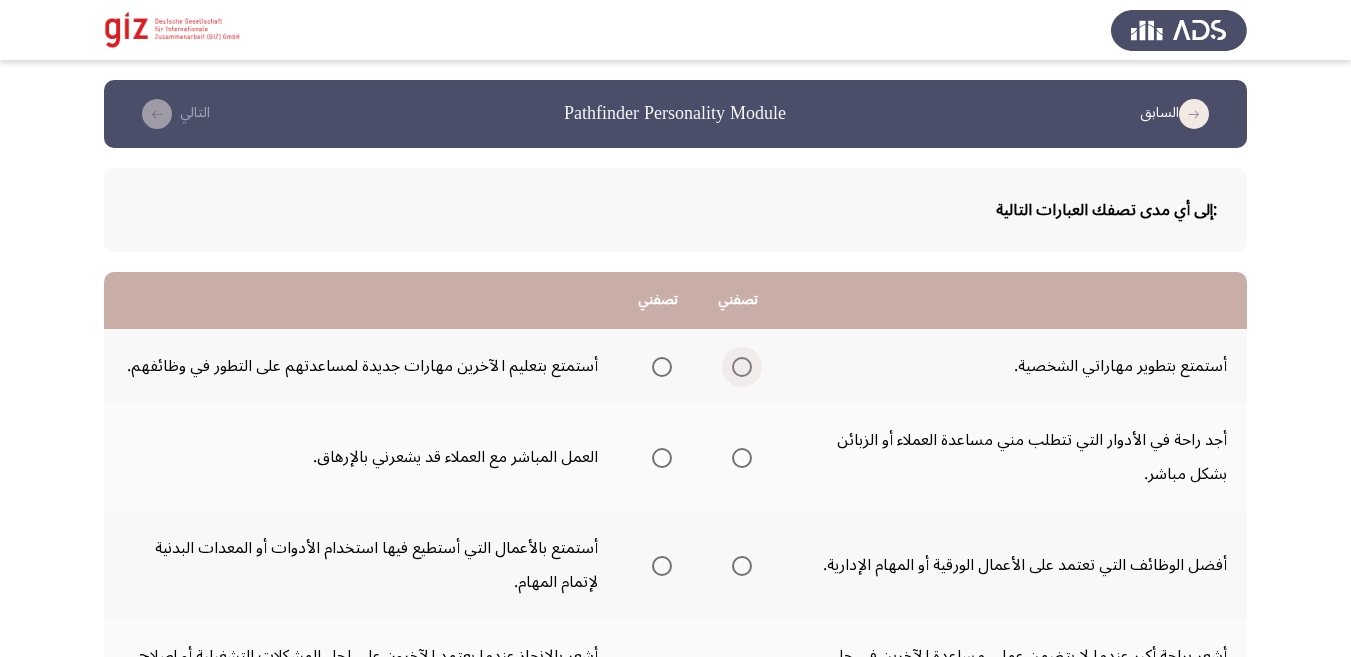click at bounding box center [742, 367] 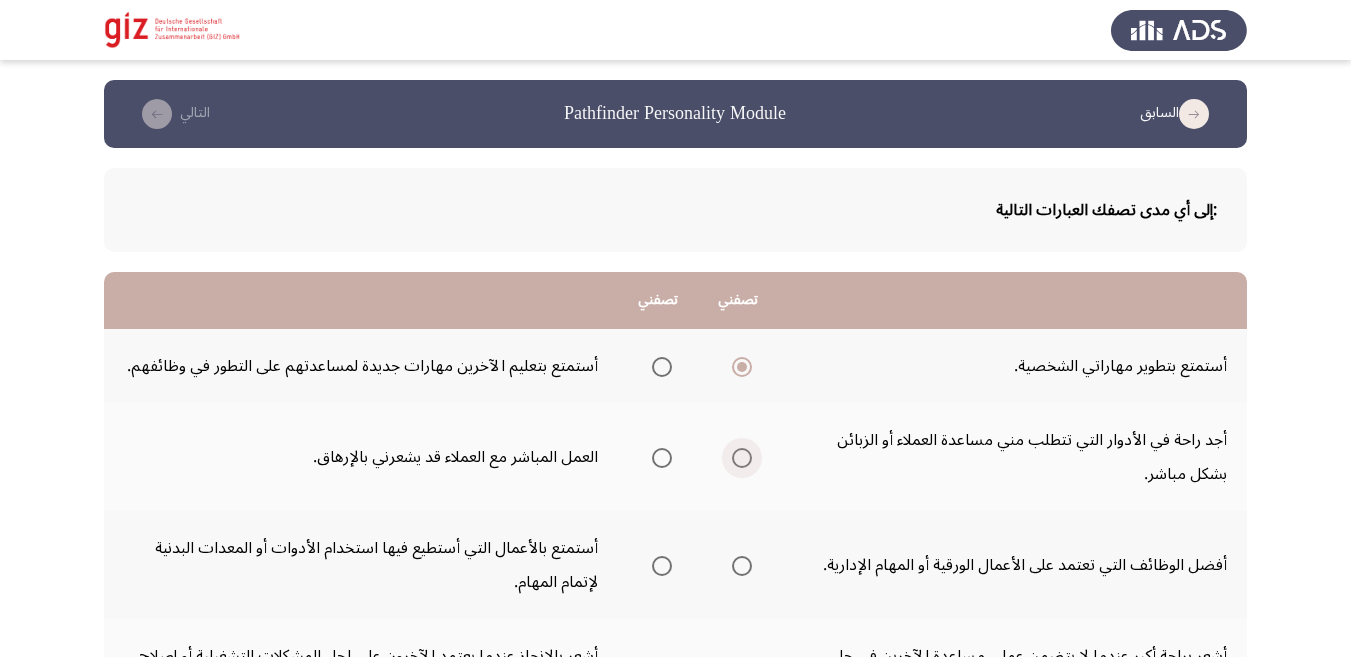 click at bounding box center [742, 458] 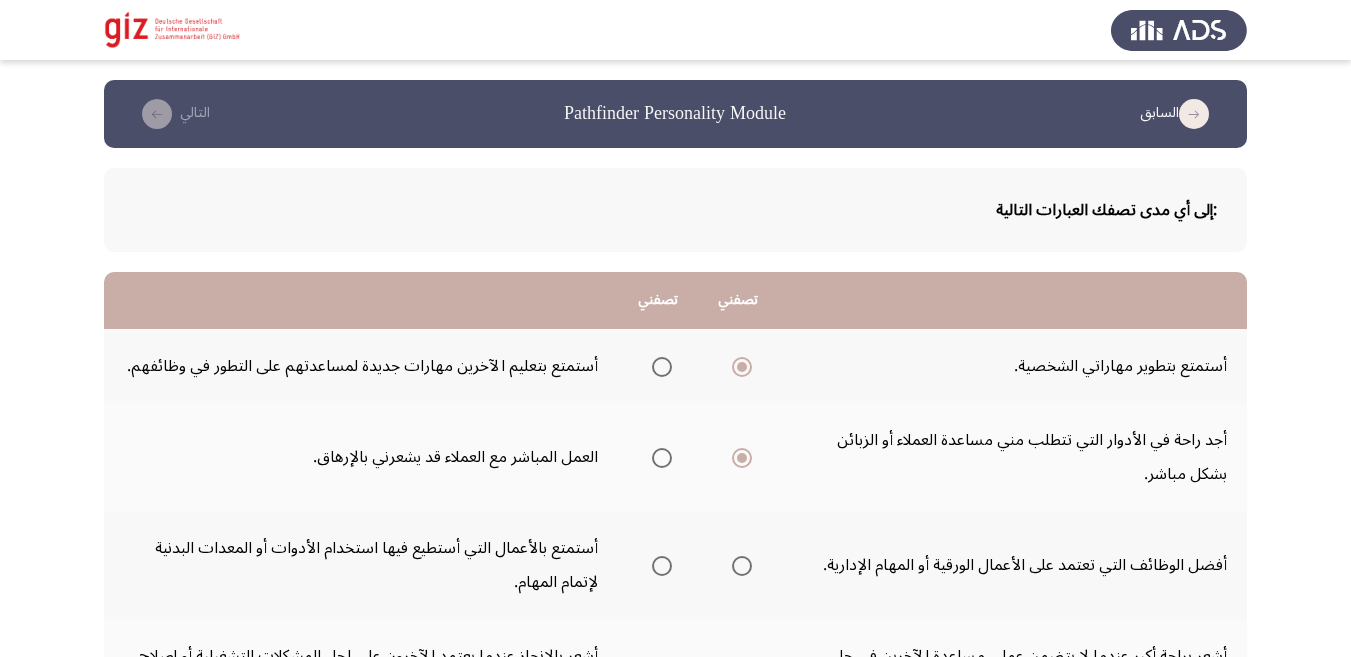click at bounding box center (742, 566) 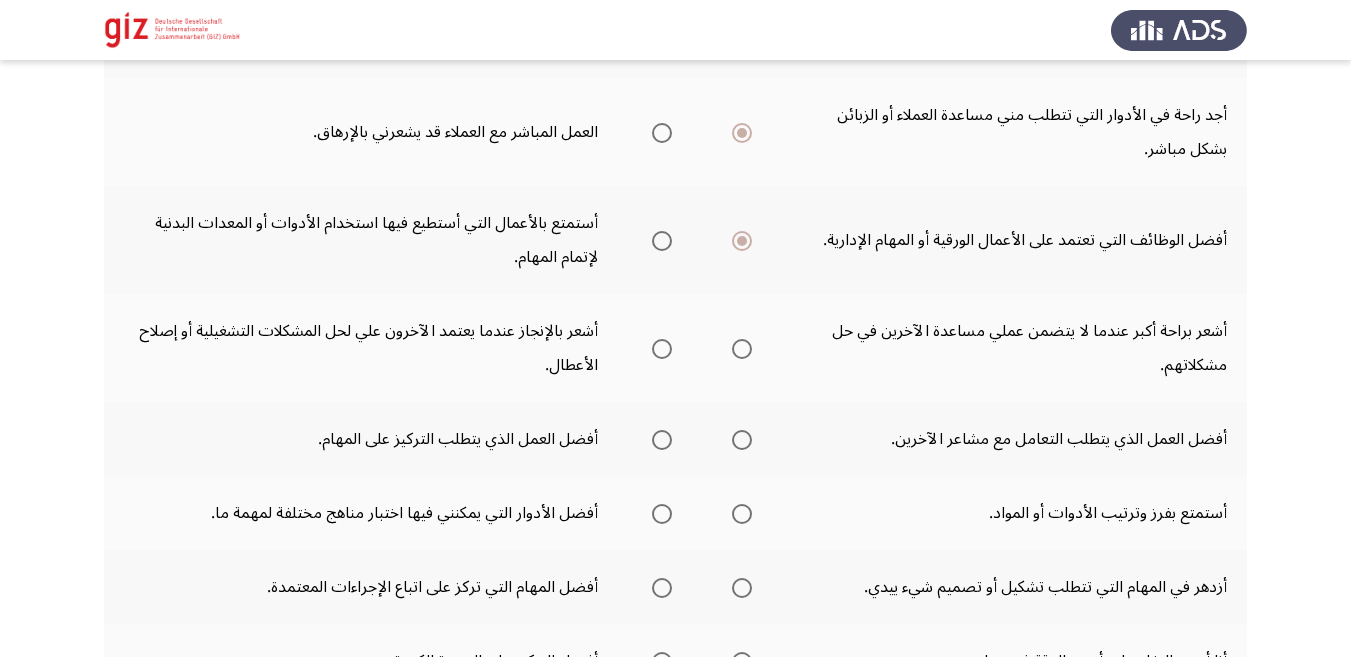 scroll, scrollTop: 327, scrollLeft: 0, axis: vertical 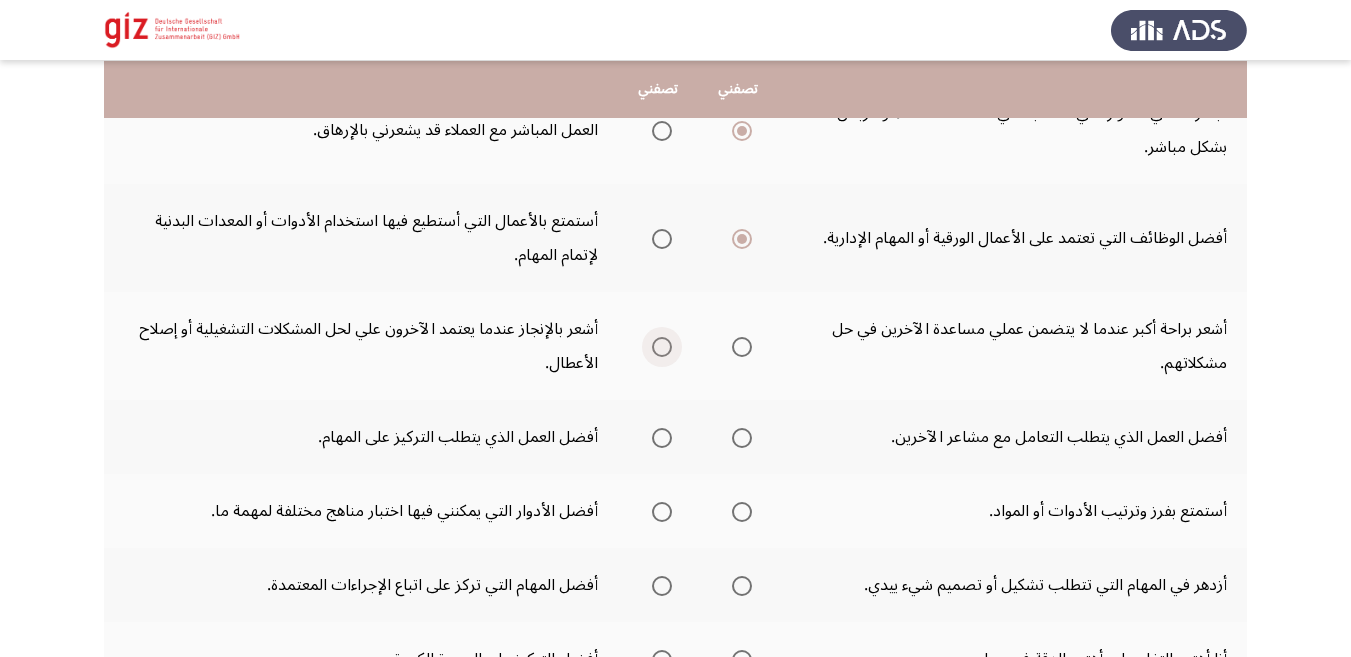 click at bounding box center [662, 347] 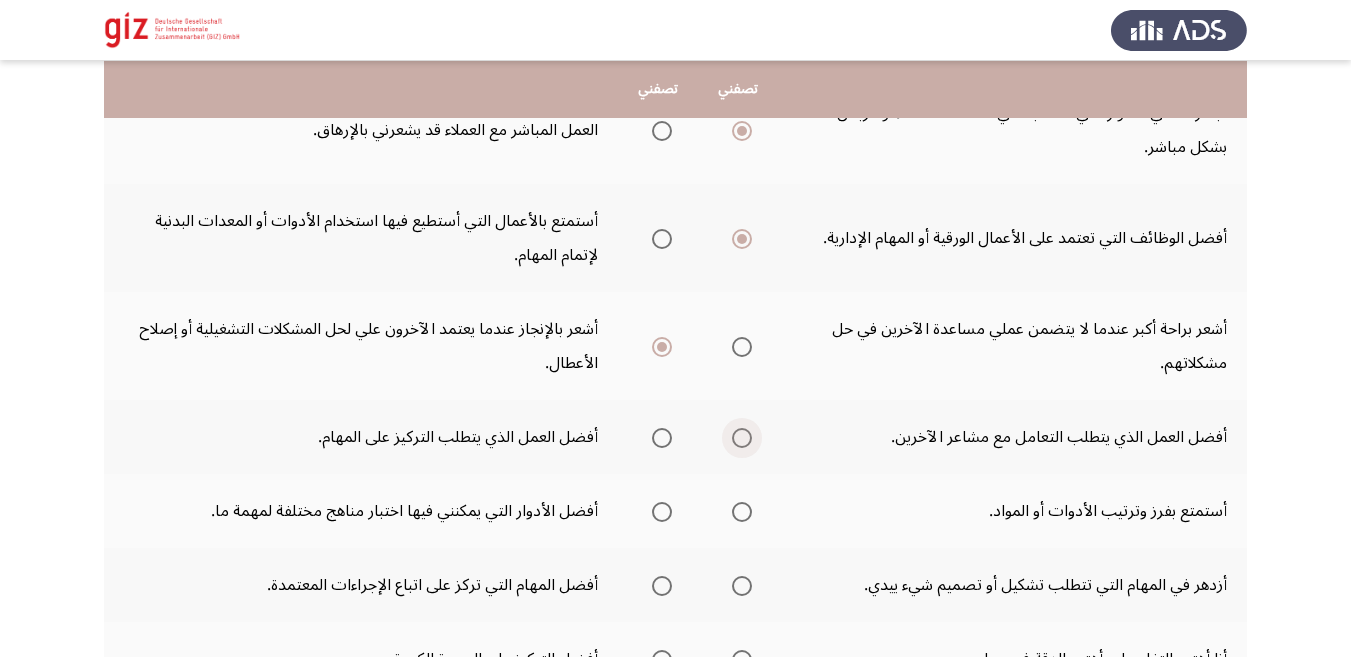 click at bounding box center (742, 438) 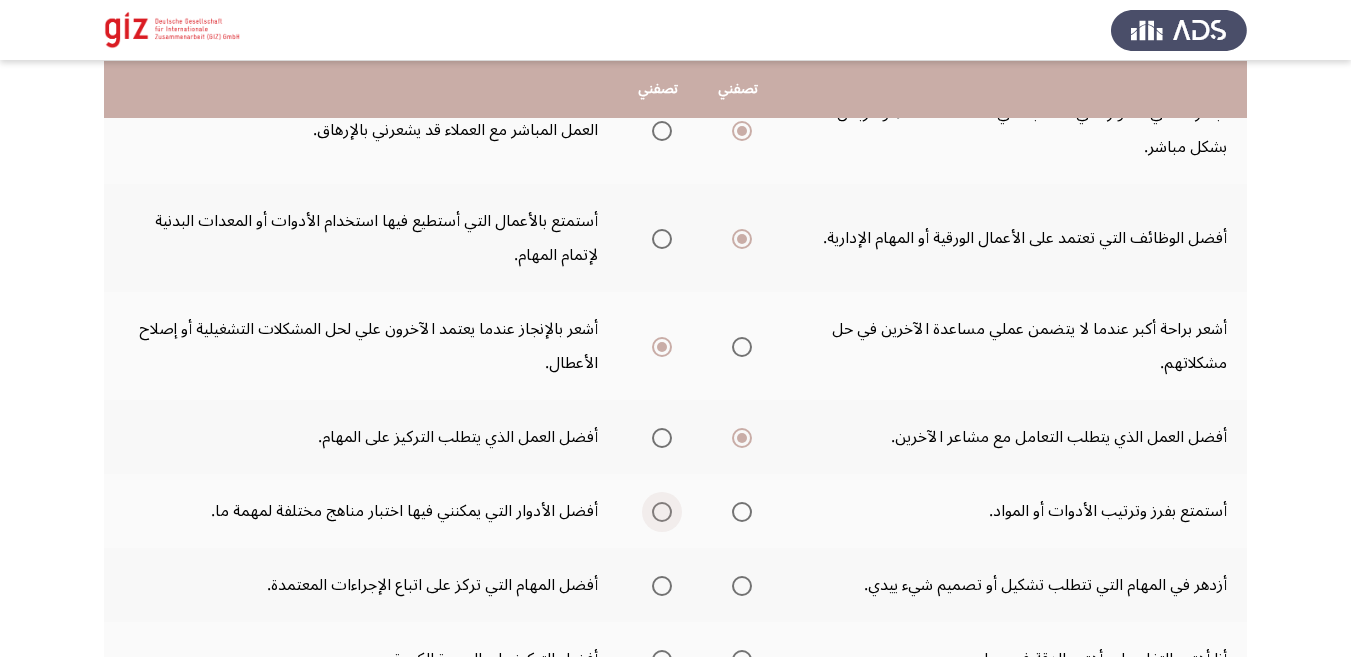 click at bounding box center (662, 512) 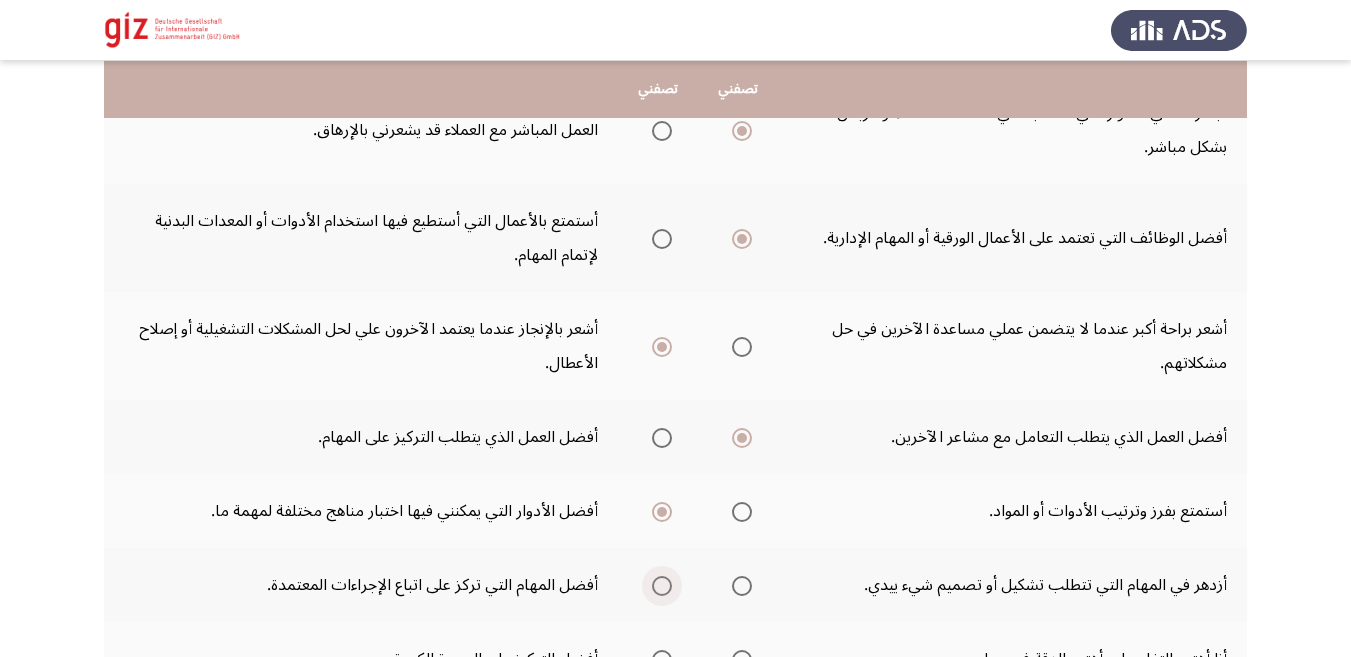 click at bounding box center (662, 586) 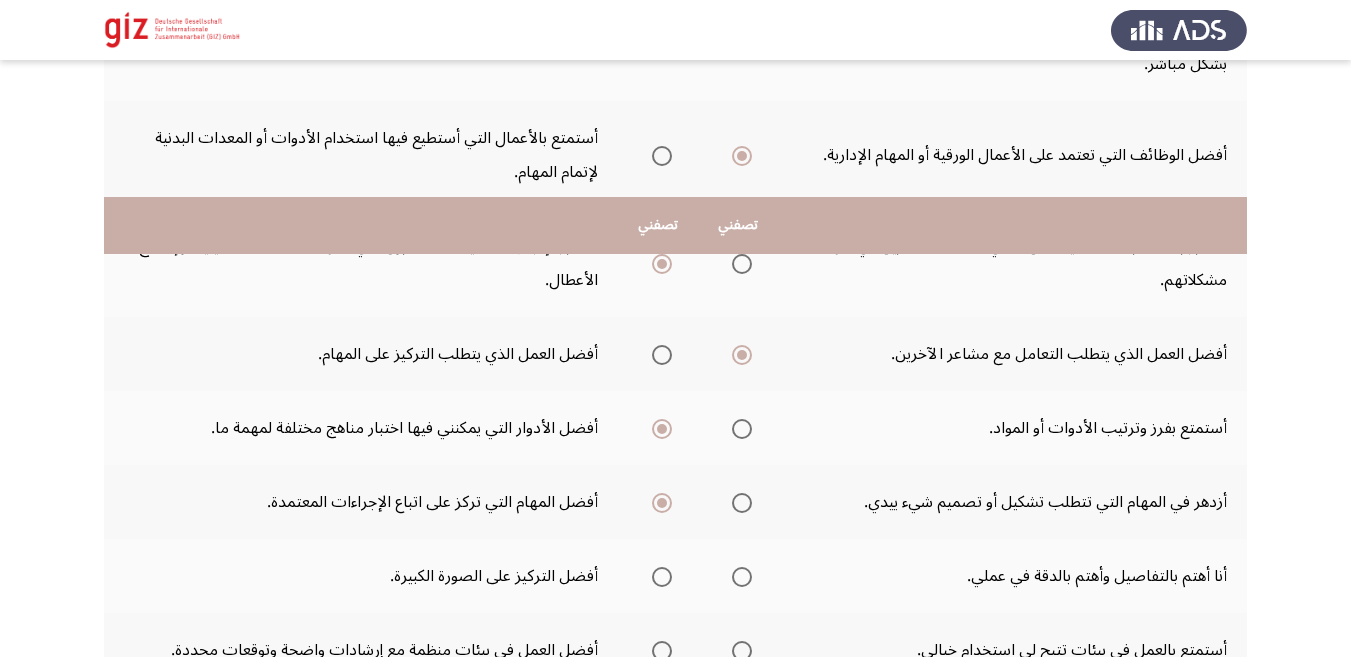 scroll, scrollTop: 574, scrollLeft: 0, axis: vertical 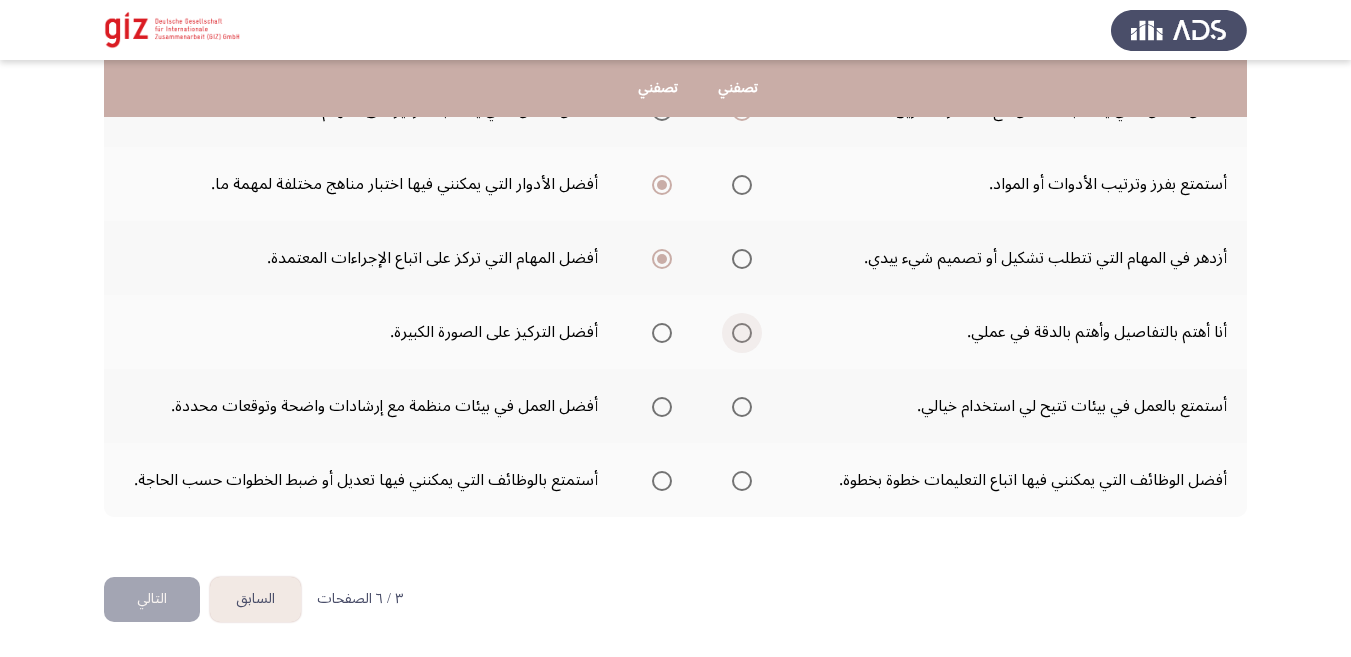 click at bounding box center [742, 333] 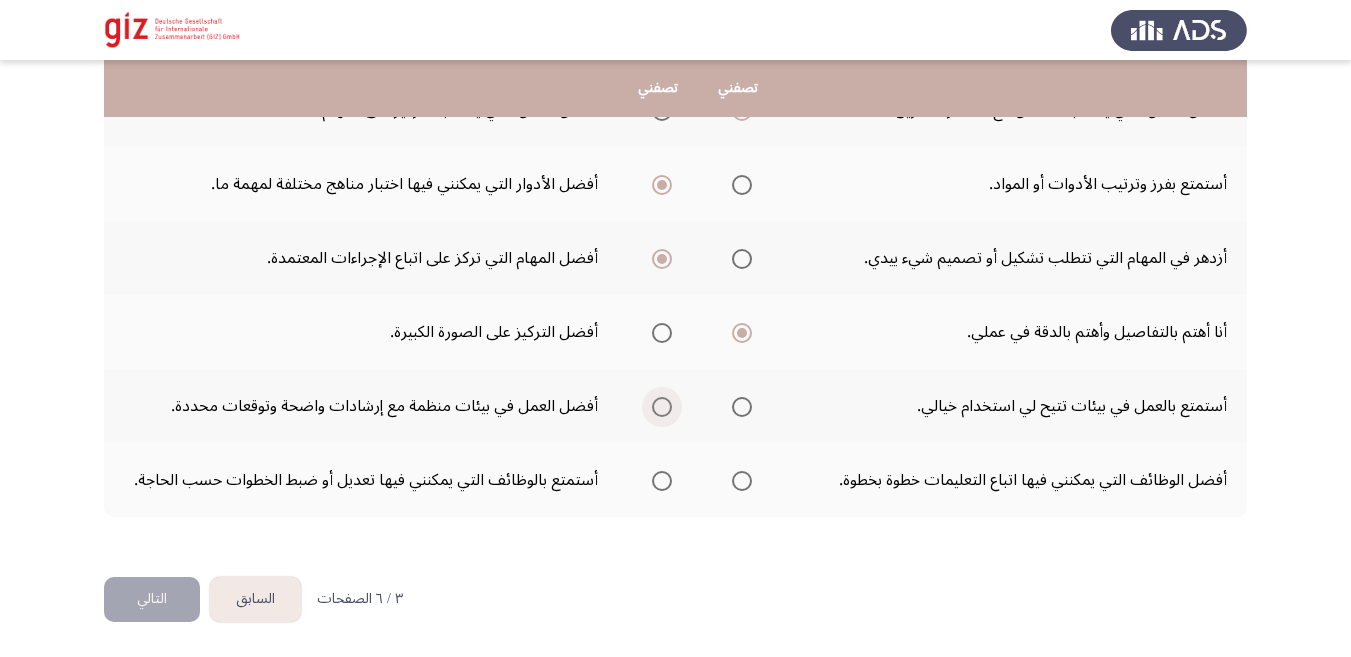 click at bounding box center [662, 407] 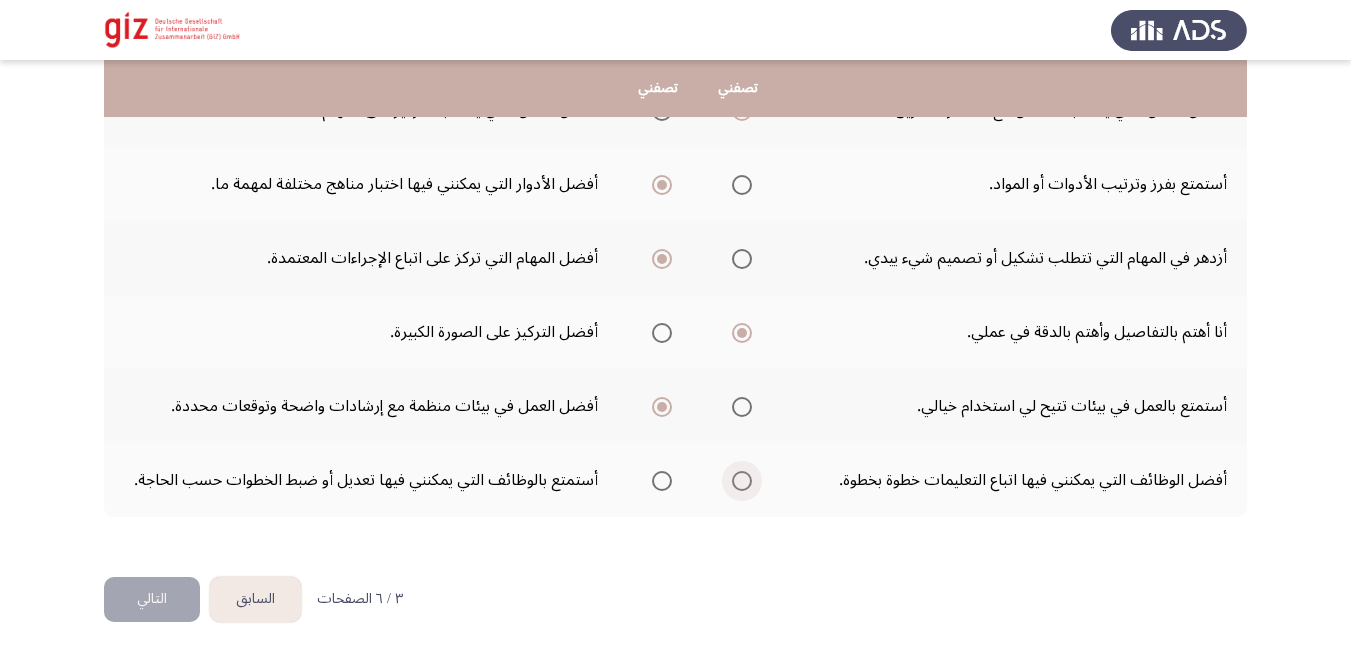 click at bounding box center (742, 481) 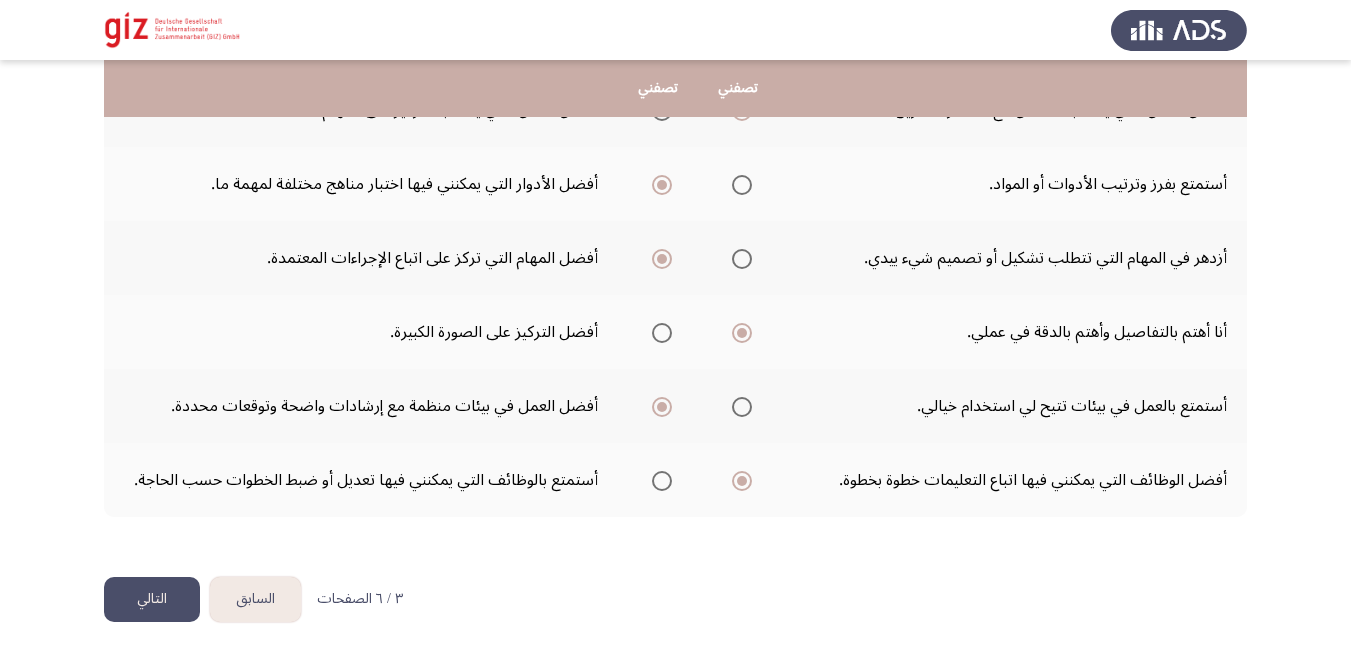 click on "التالي" 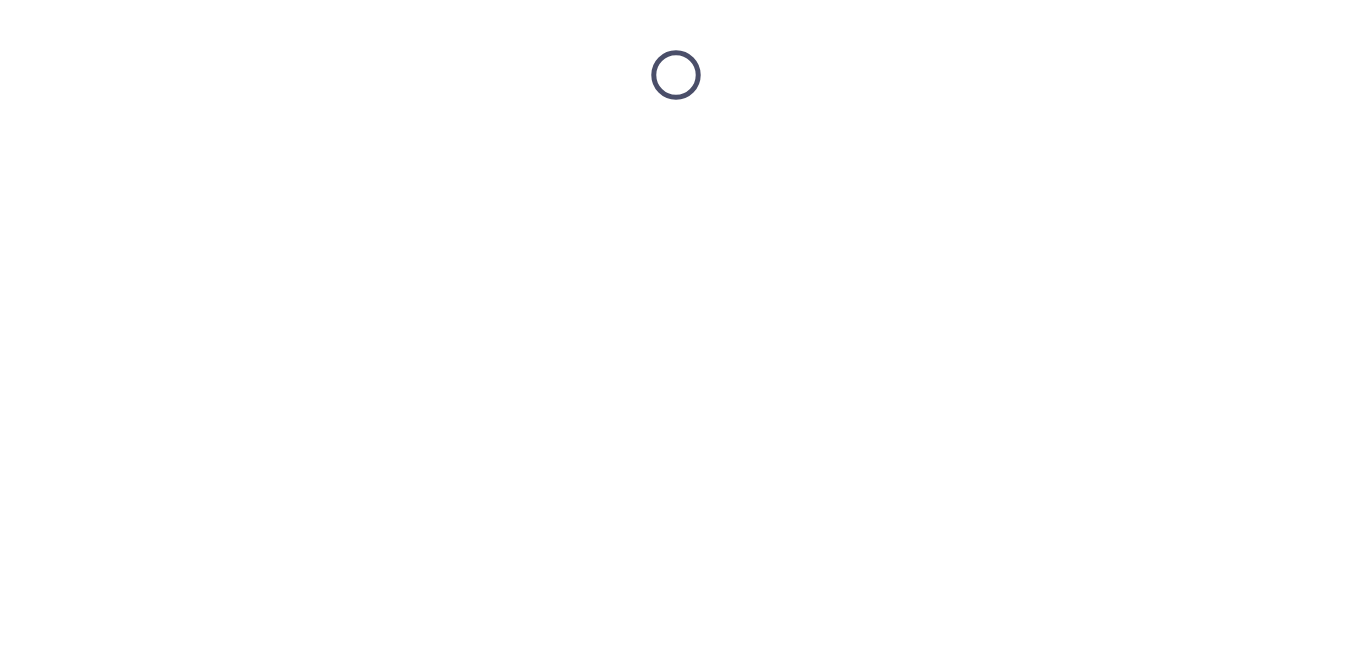 scroll, scrollTop: 0, scrollLeft: 0, axis: both 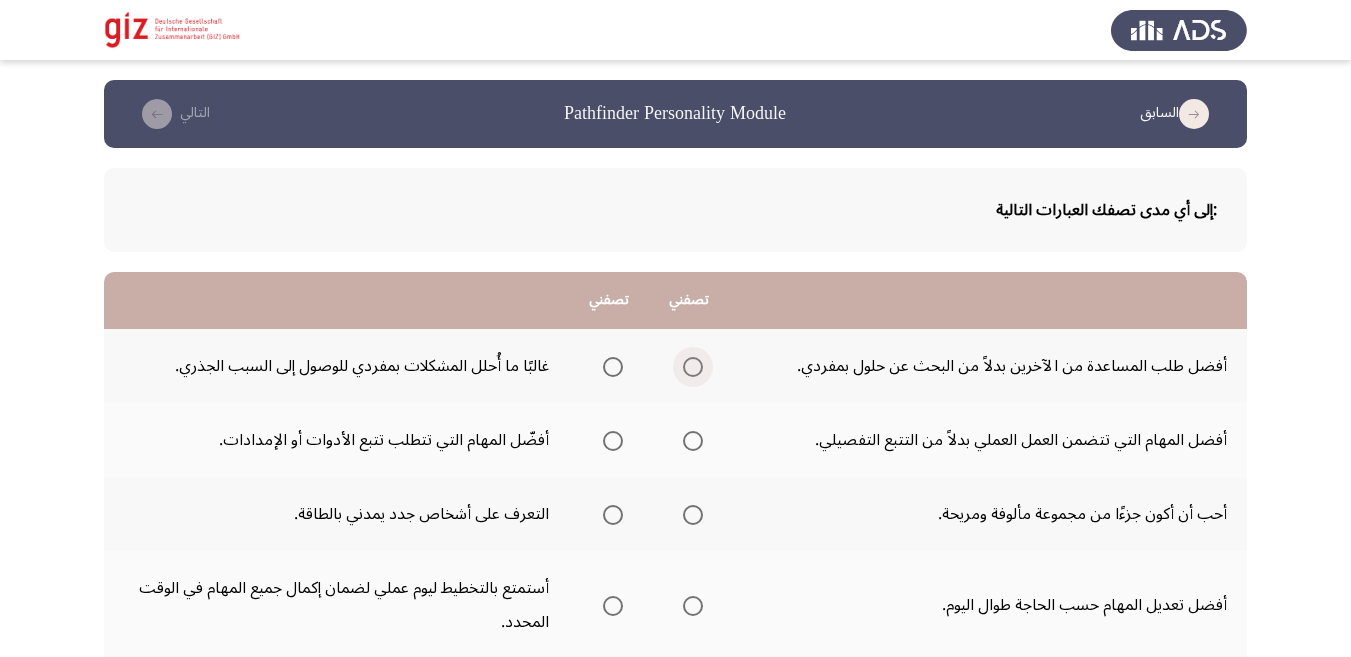 click at bounding box center (693, 367) 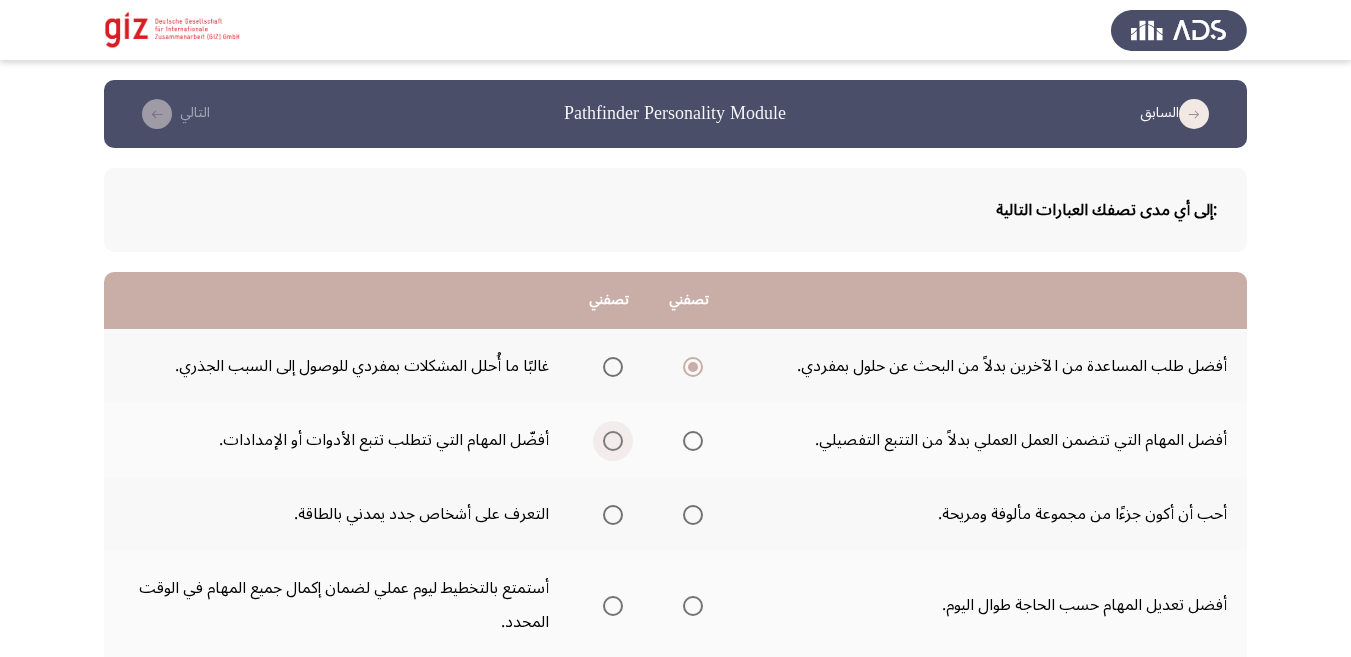 click at bounding box center [613, 441] 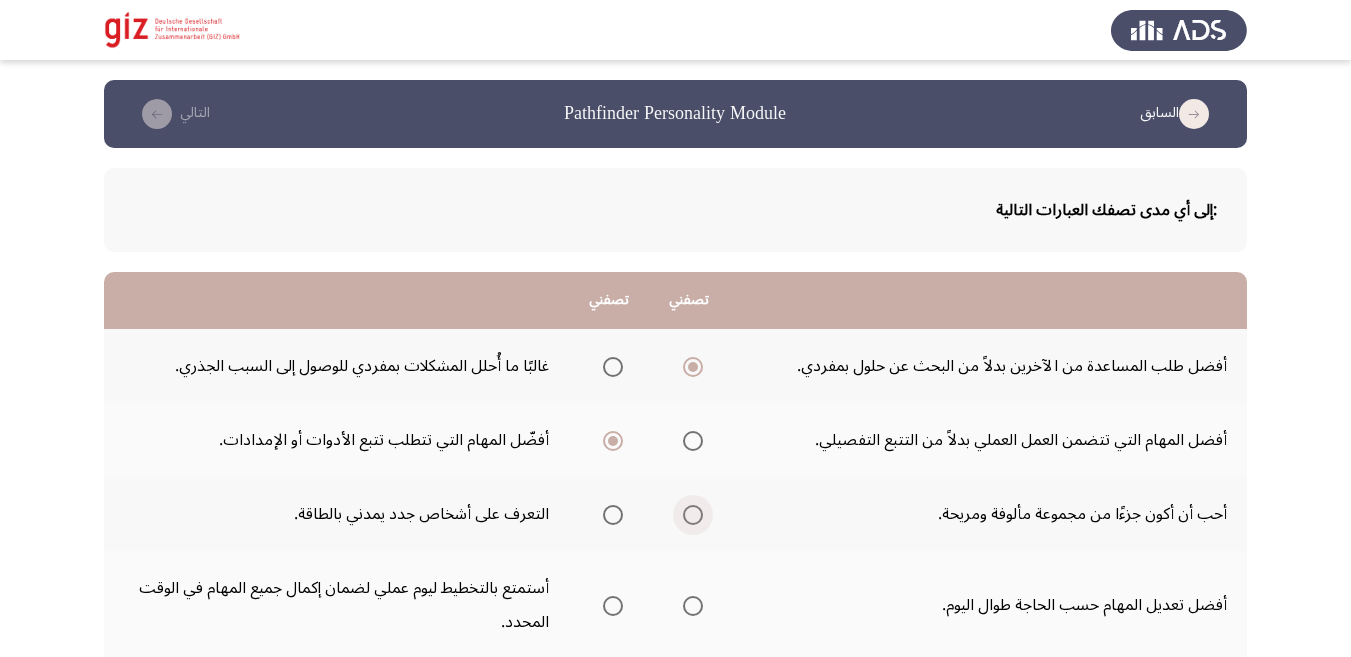 click at bounding box center (693, 515) 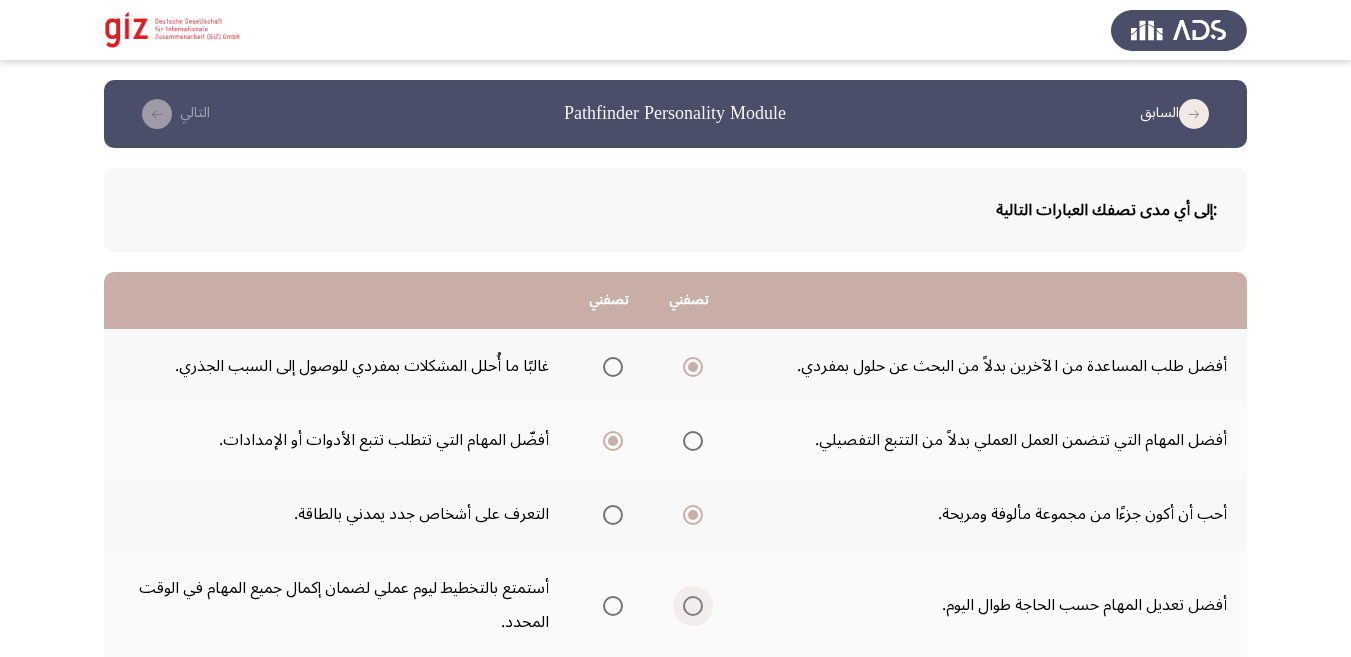click at bounding box center (693, 606) 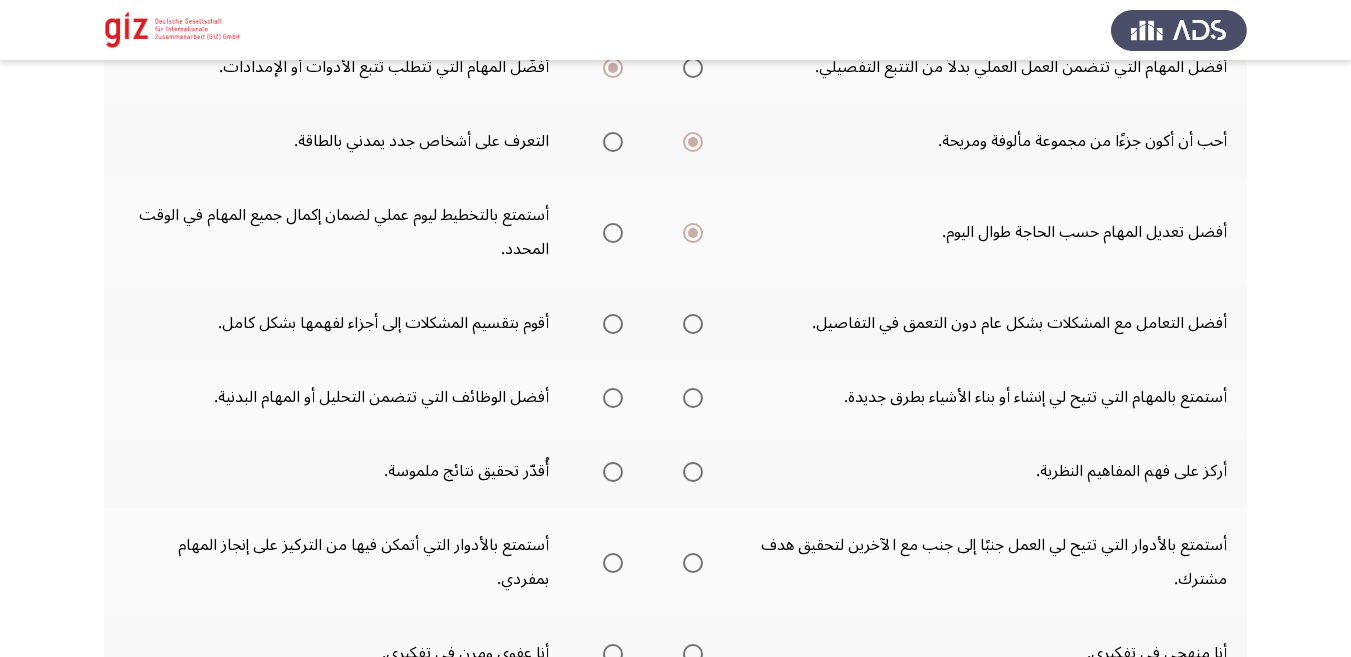 scroll, scrollTop: 383, scrollLeft: 0, axis: vertical 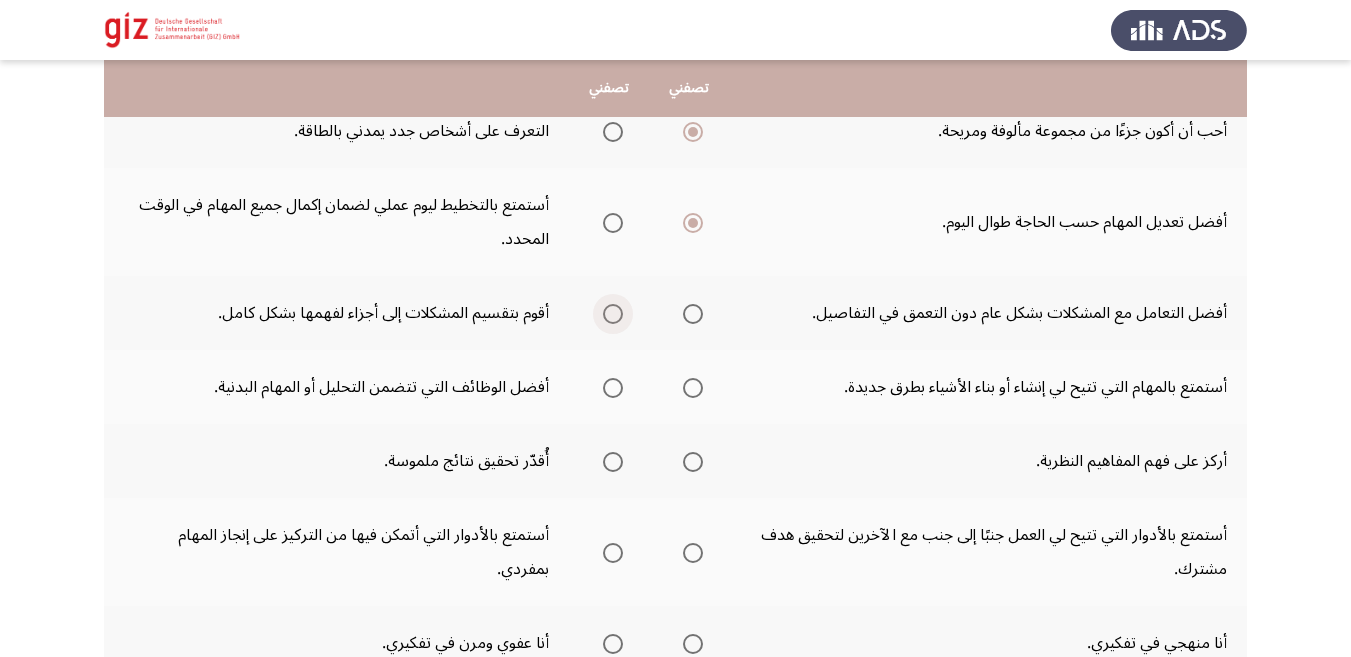 click at bounding box center [613, 314] 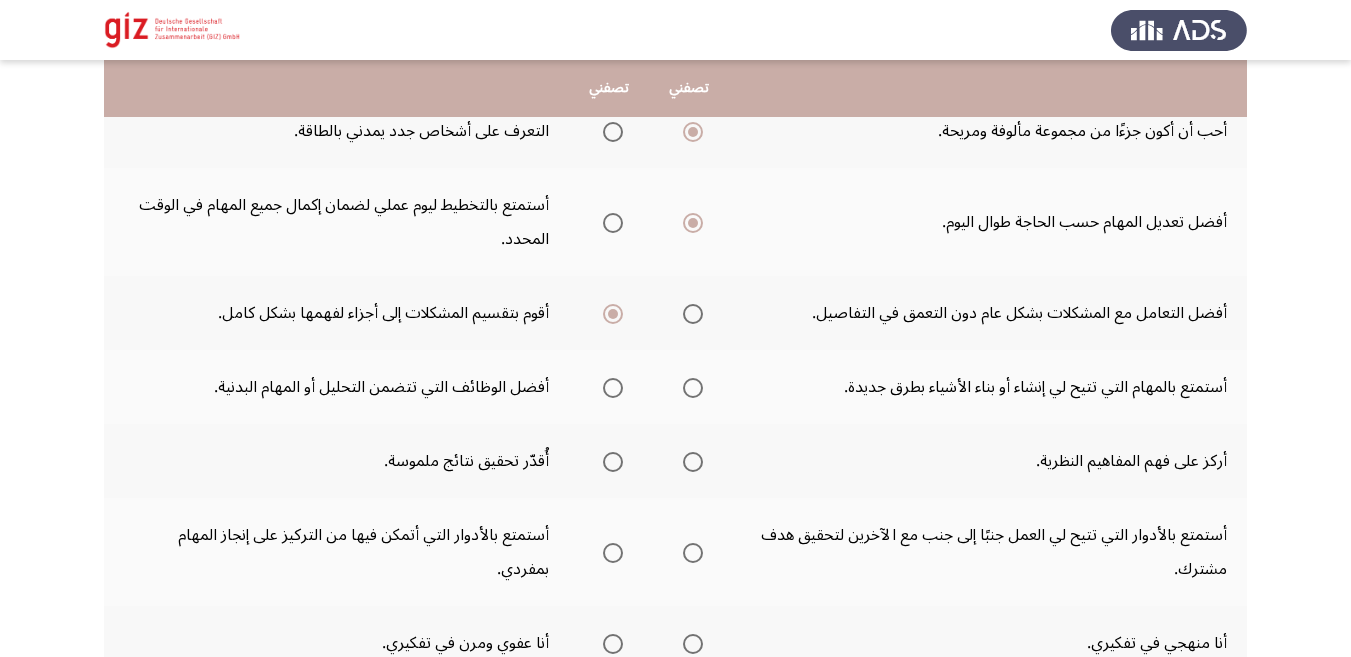click 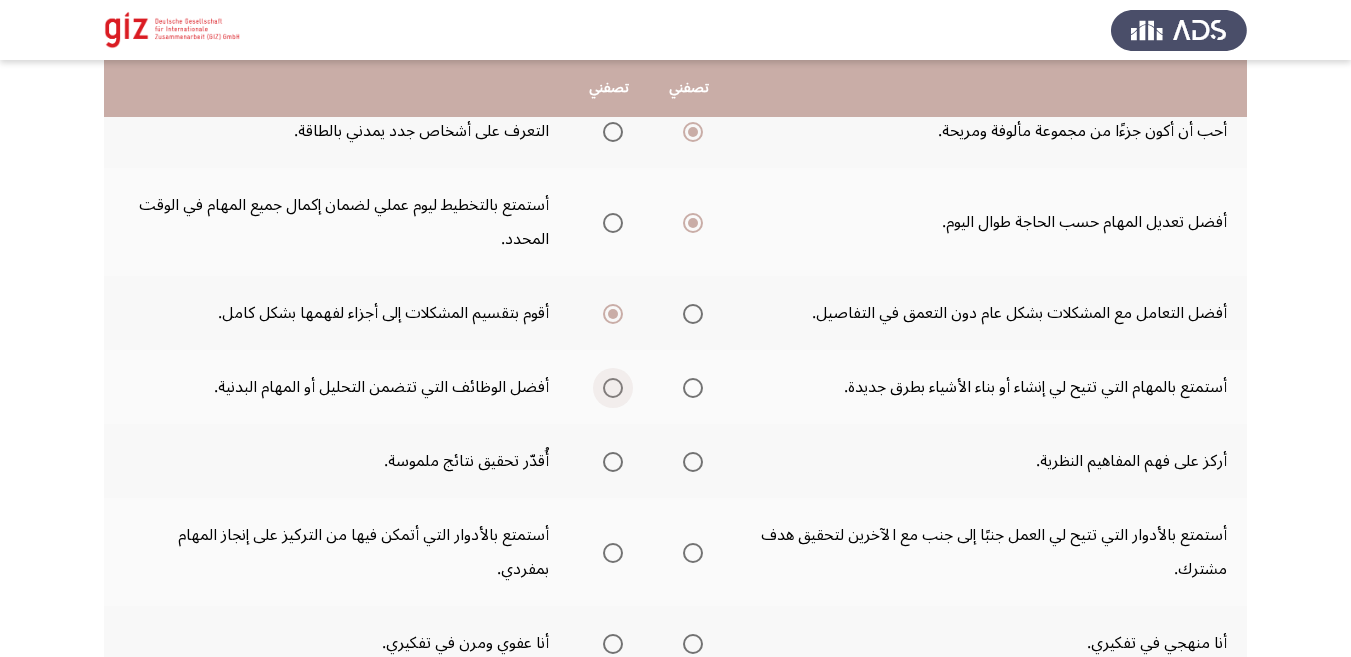 click at bounding box center (613, 388) 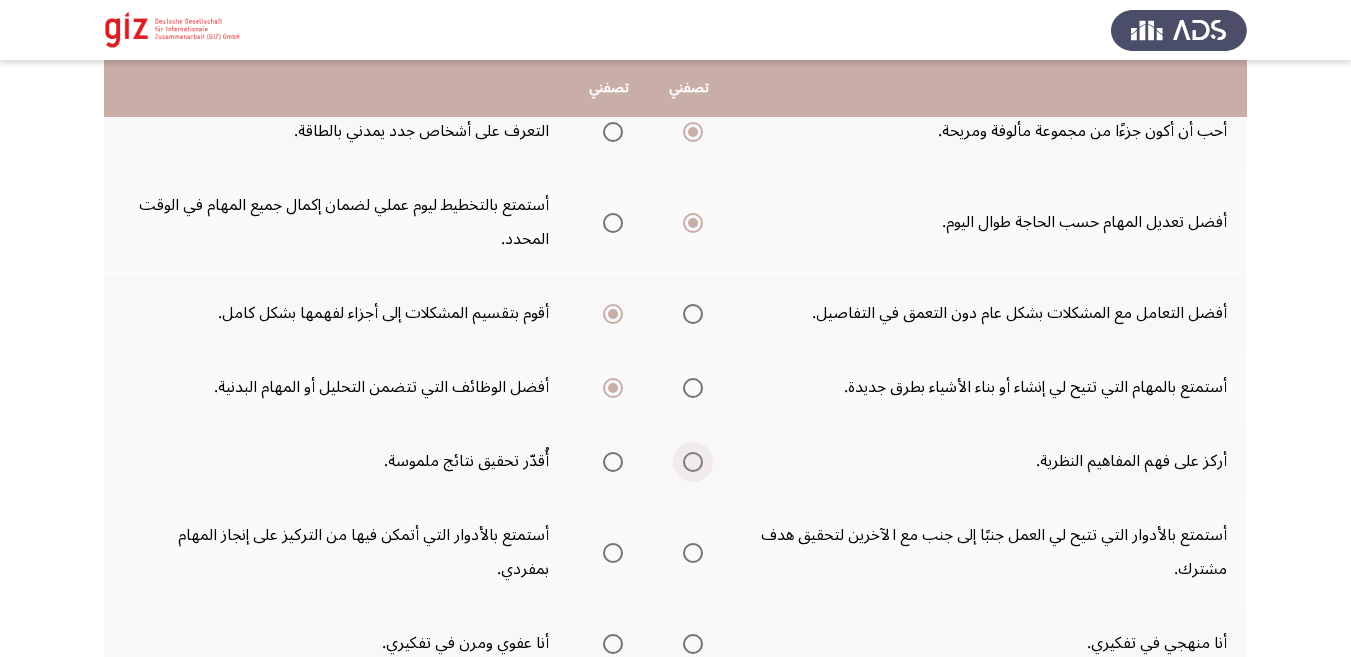 click at bounding box center [693, 462] 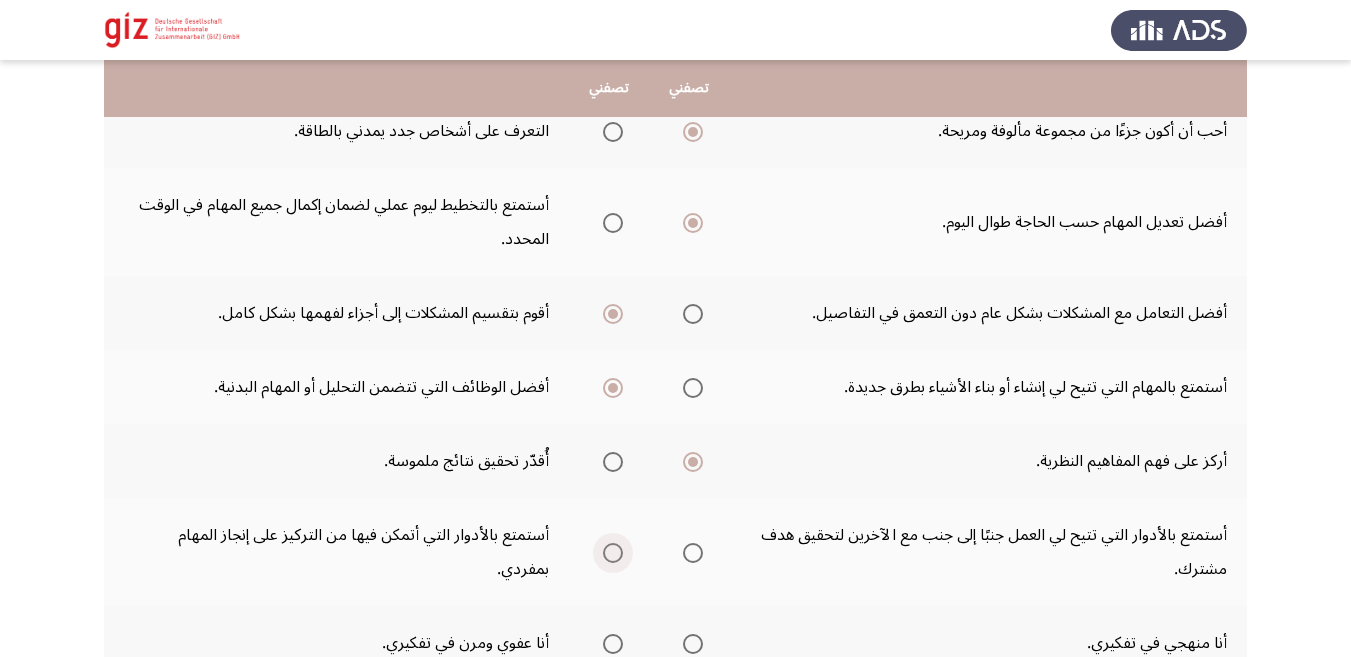 click at bounding box center (613, 553) 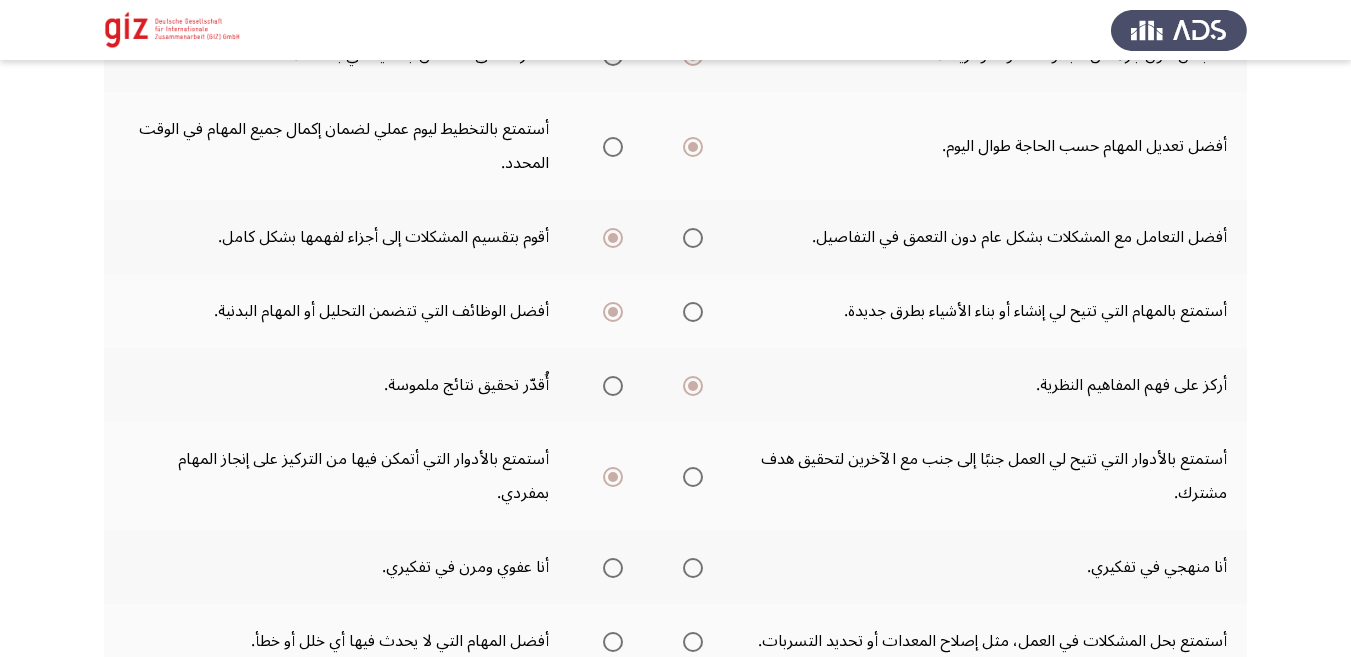 scroll, scrollTop: 465, scrollLeft: 0, axis: vertical 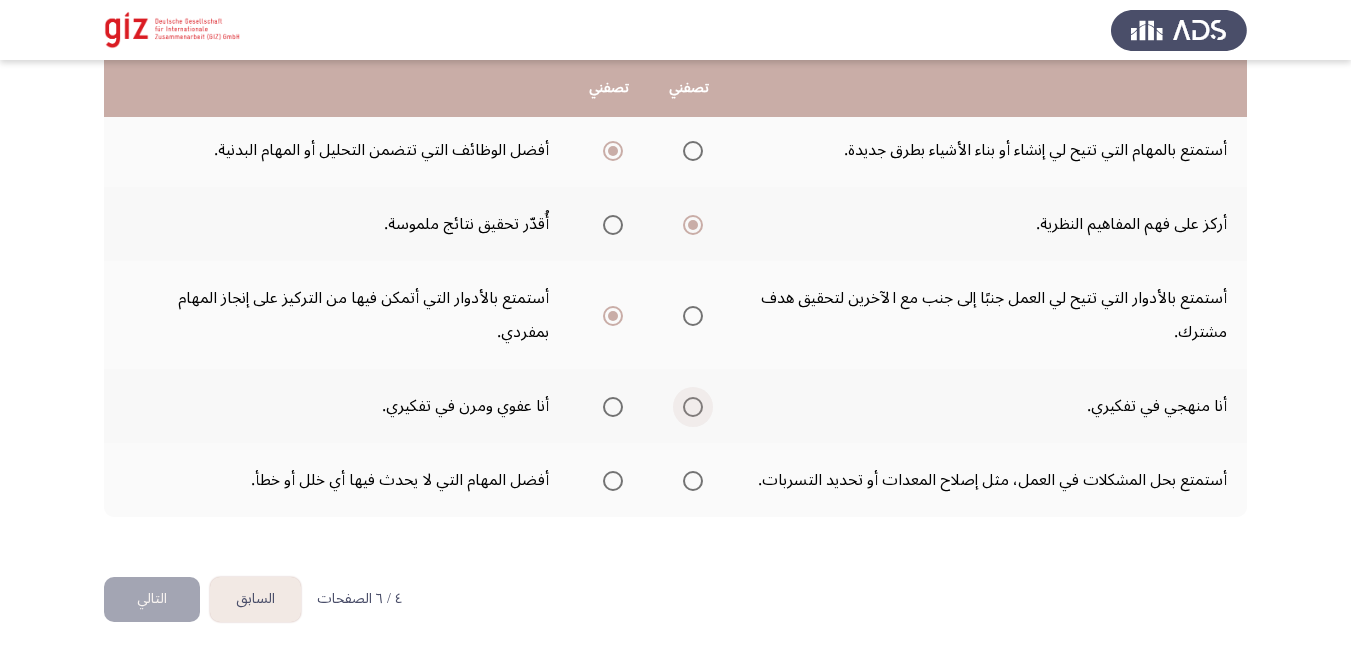 click at bounding box center (693, 407) 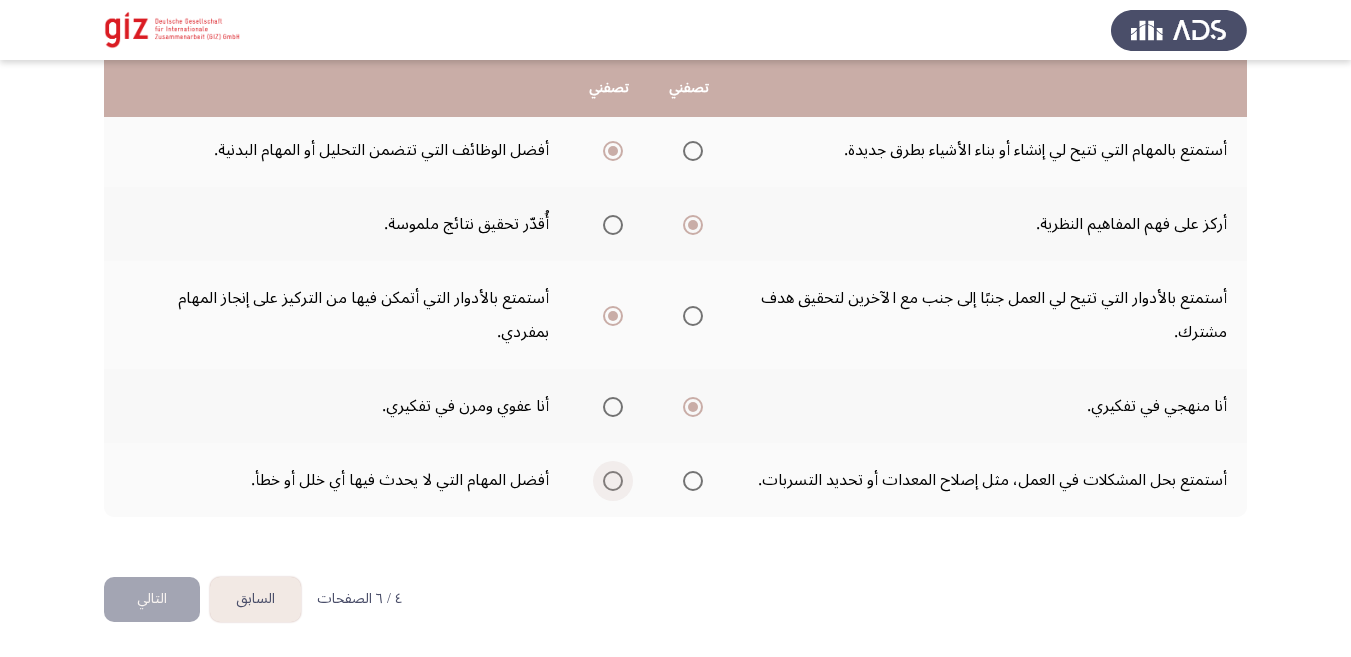 click at bounding box center (613, 481) 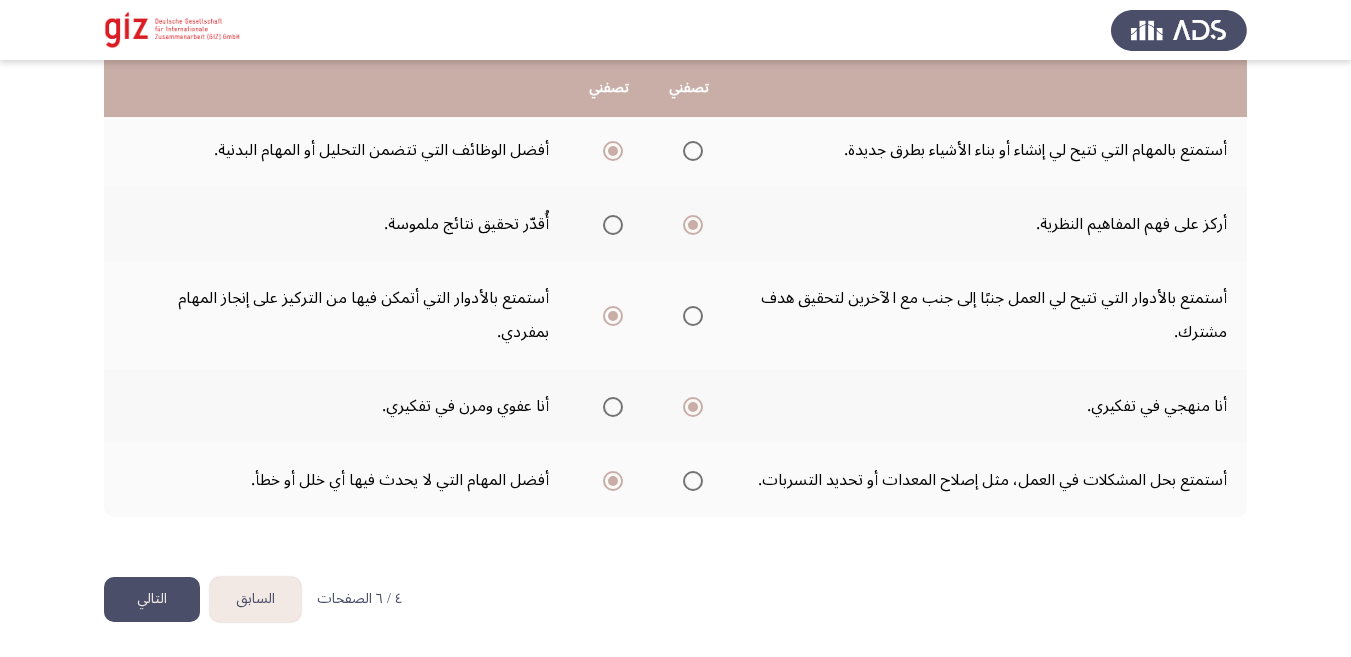 click on "التالي" 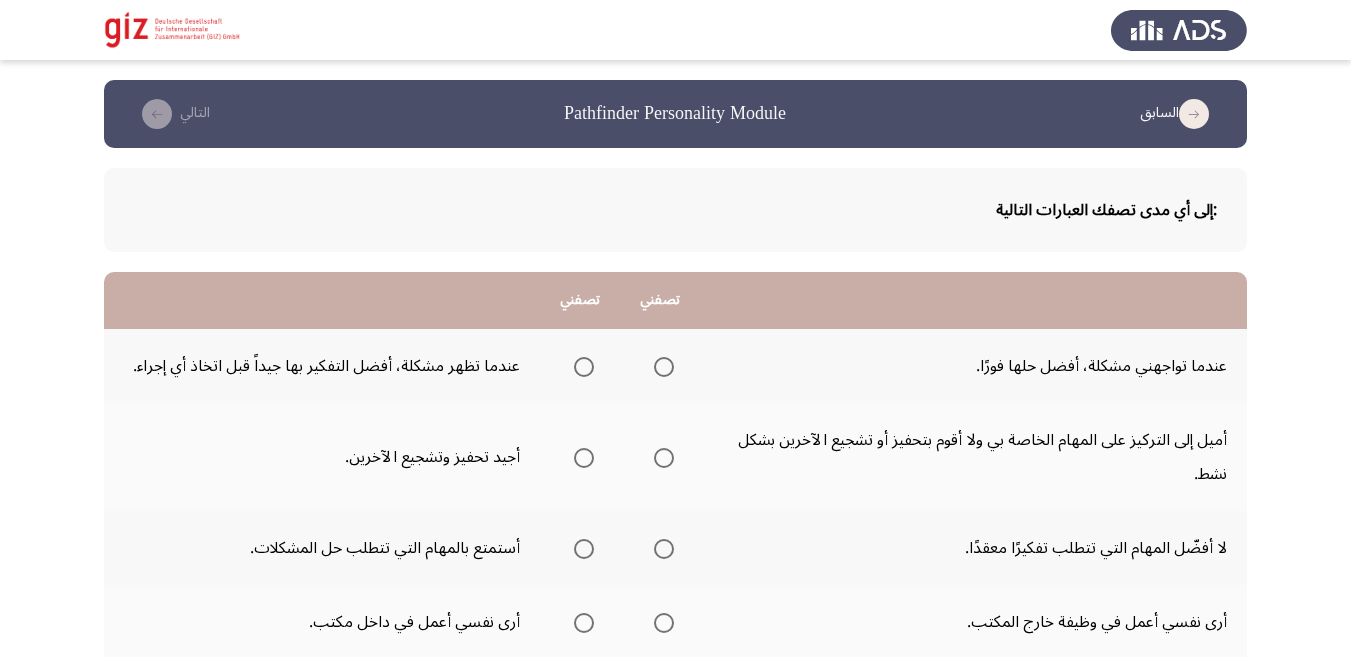 click at bounding box center [584, 367] 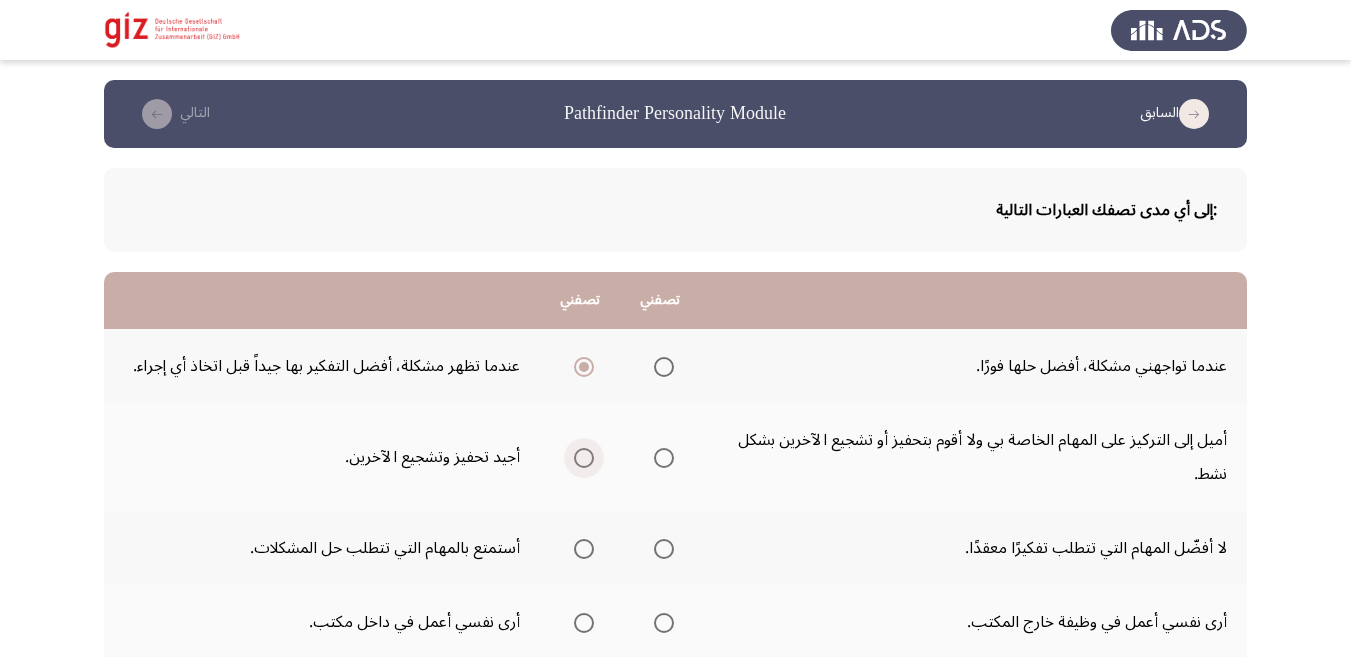 click at bounding box center (584, 458) 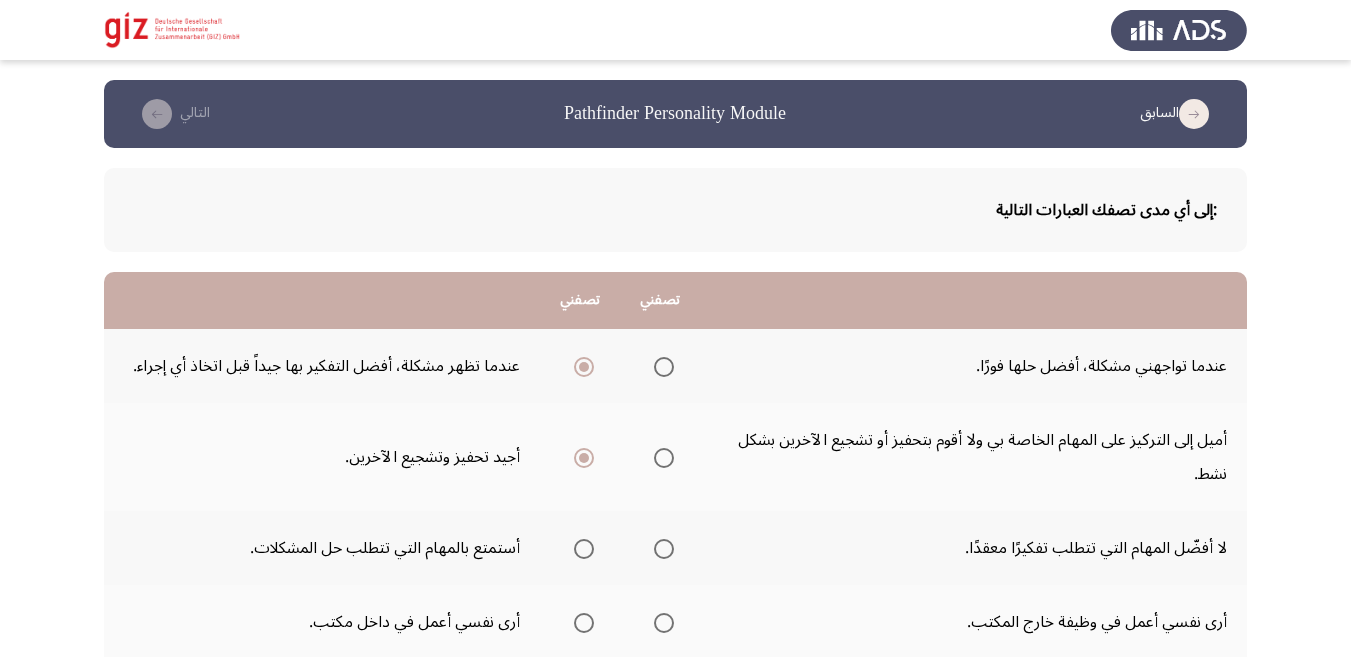 click at bounding box center [584, 549] 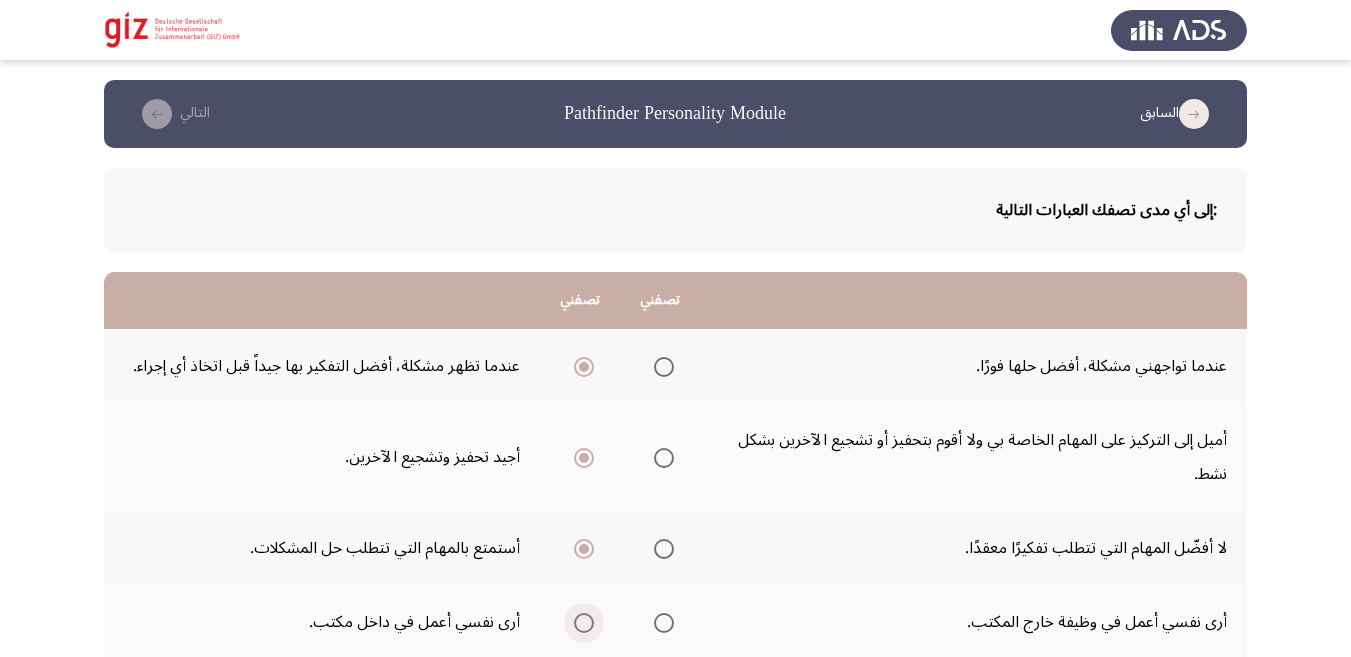 click at bounding box center (584, 623) 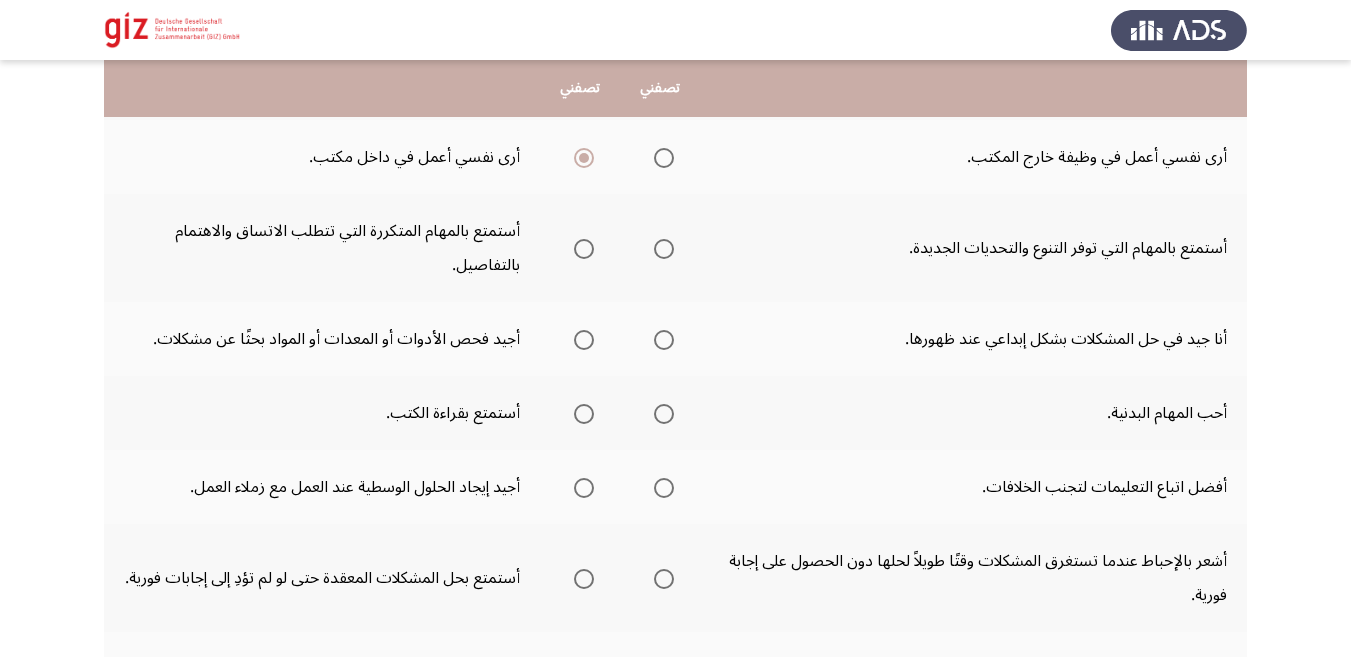 scroll, scrollTop: 465, scrollLeft: 0, axis: vertical 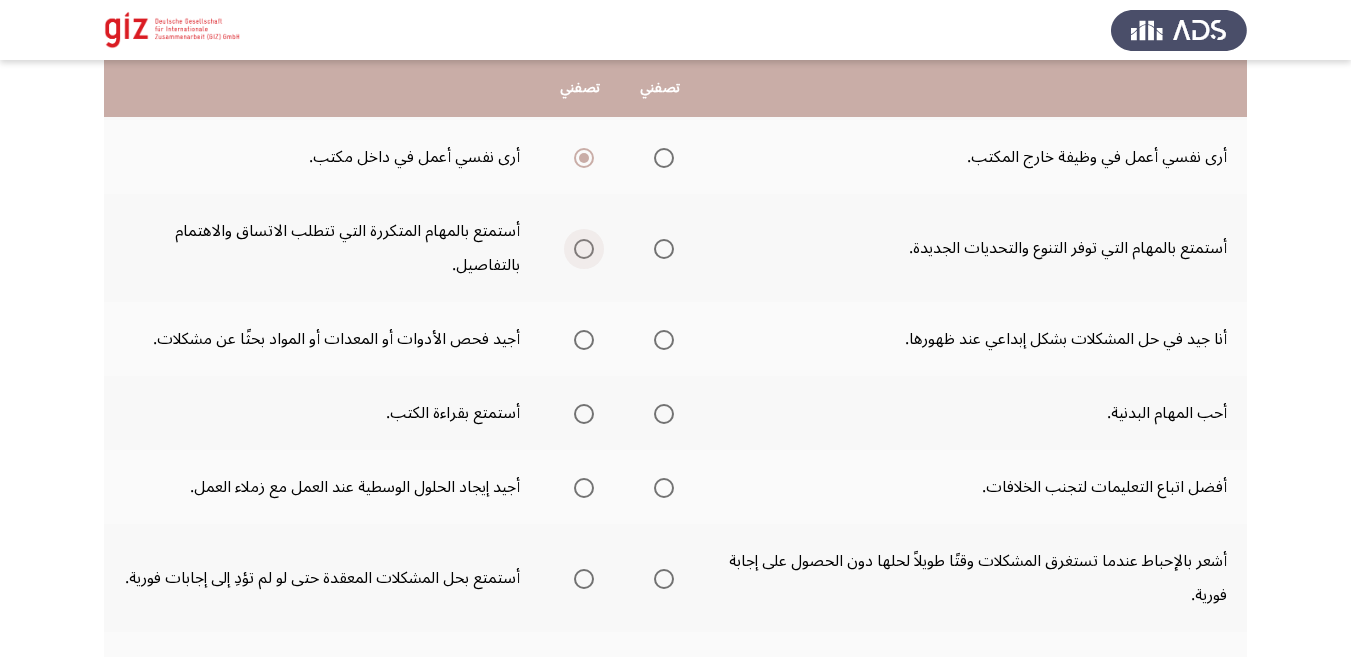 click at bounding box center [584, 249] 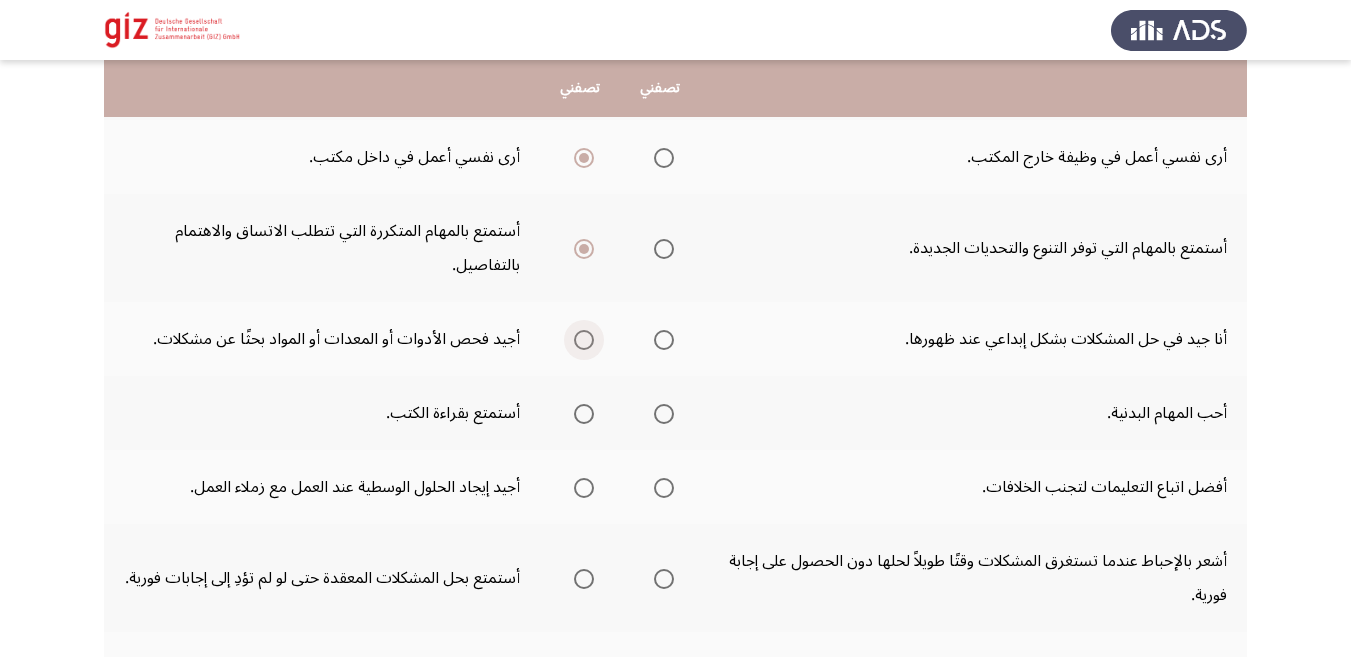 click at bounding box center (584, 340) 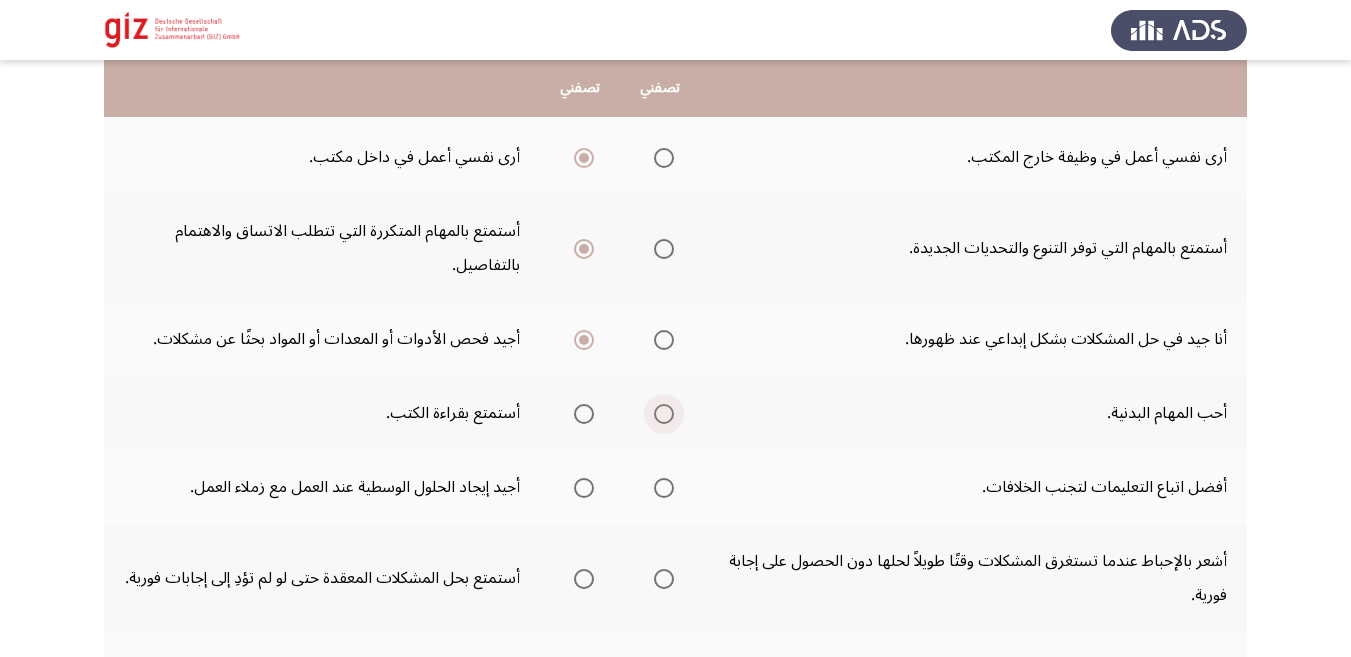 click at bounding box center (664, 414) 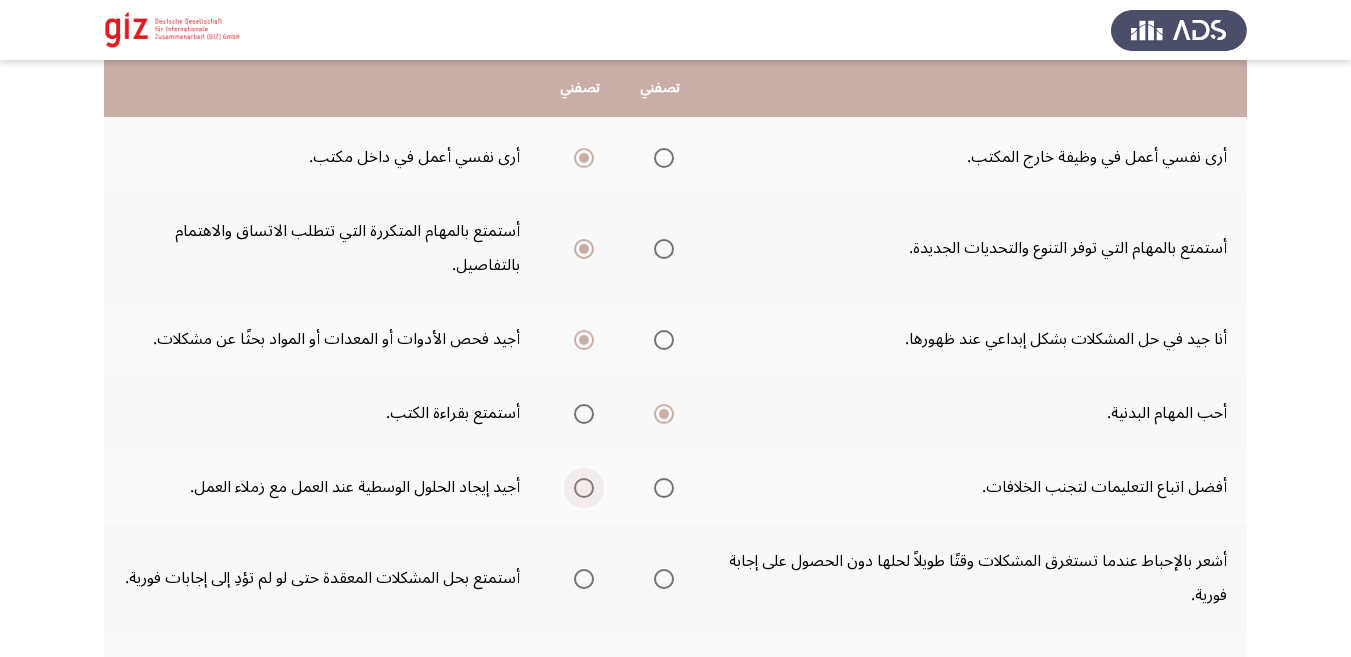 click at bounding box center [584, 488] 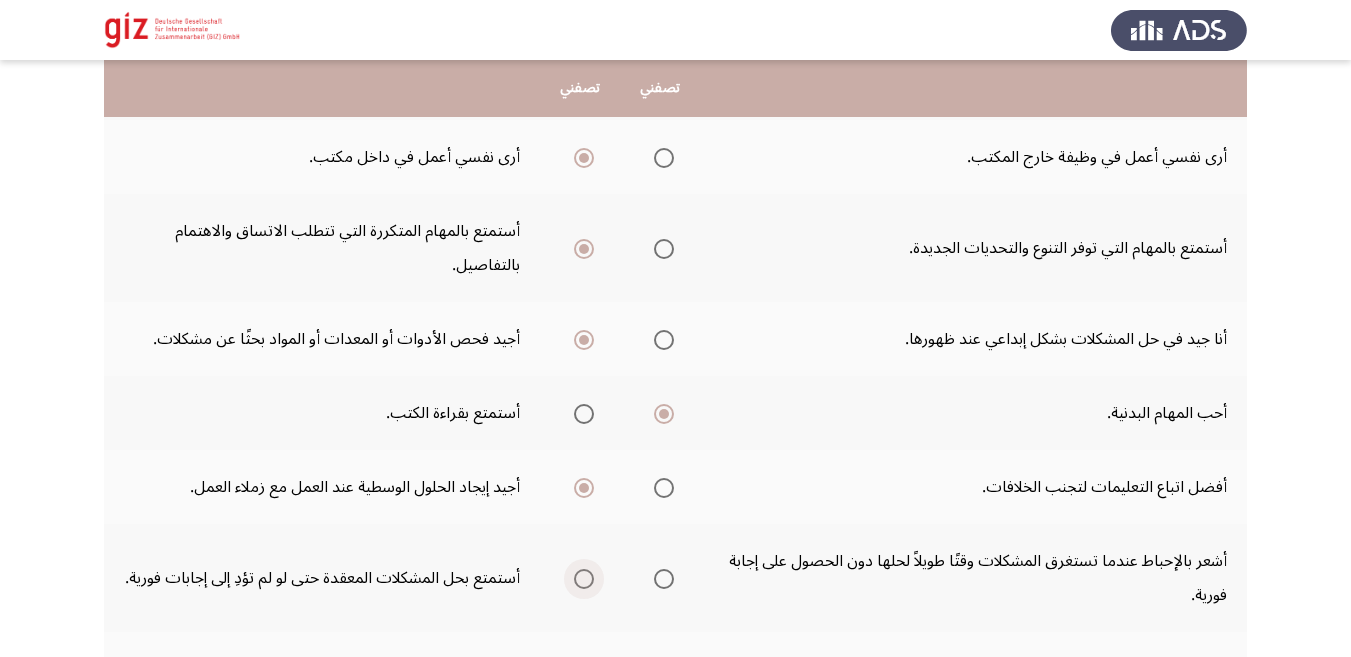 click at bounding box center (584, 579) 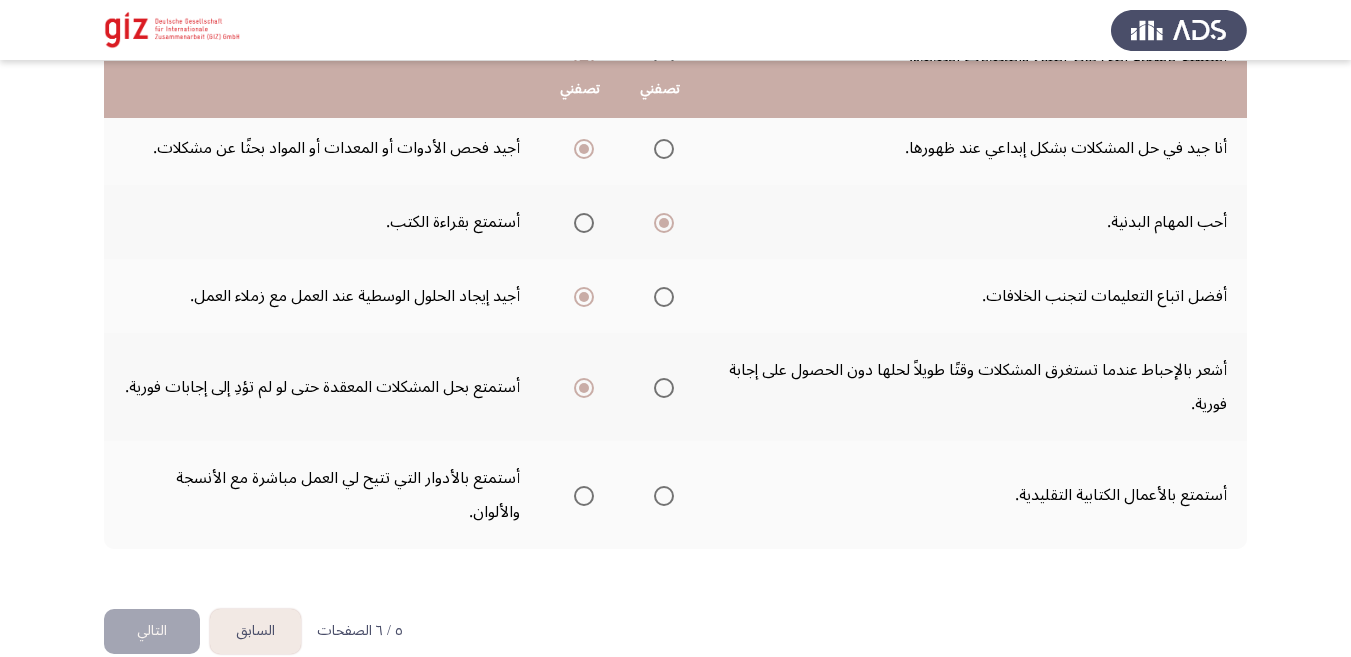 scroll, scrollTop: 688, scrollLeft: 0, axis: vertical 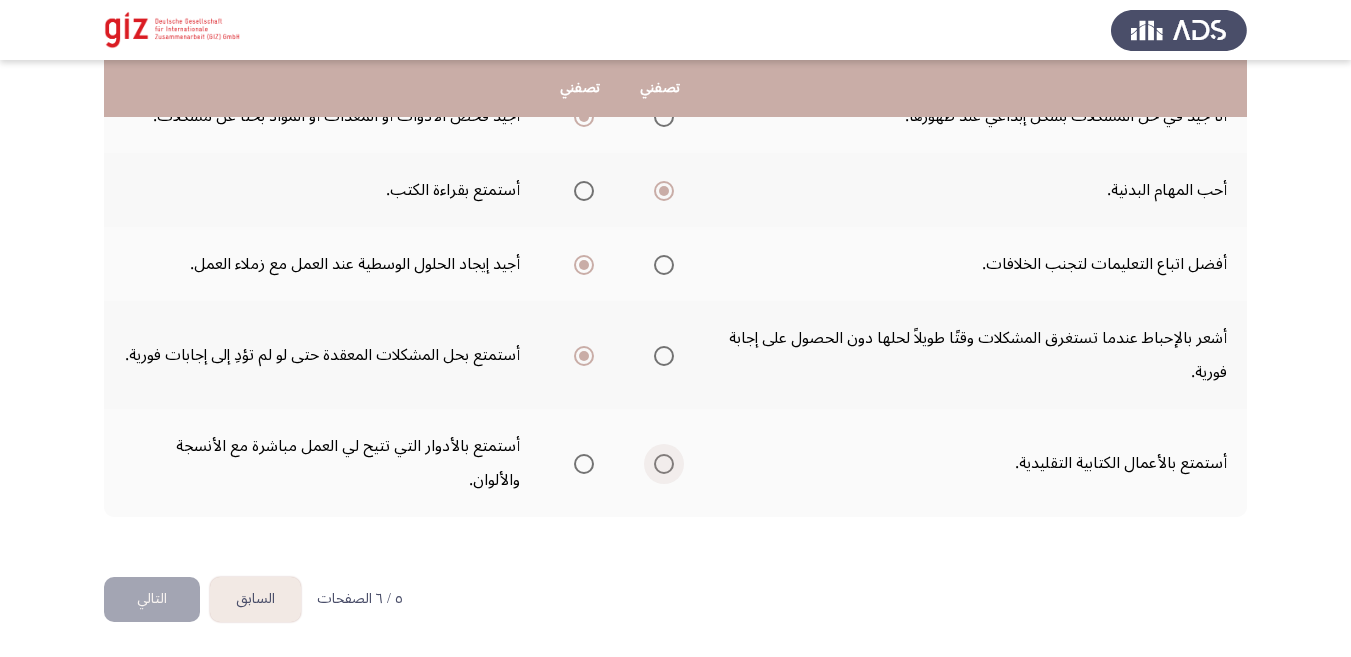 click at bounding box center (664, 464) 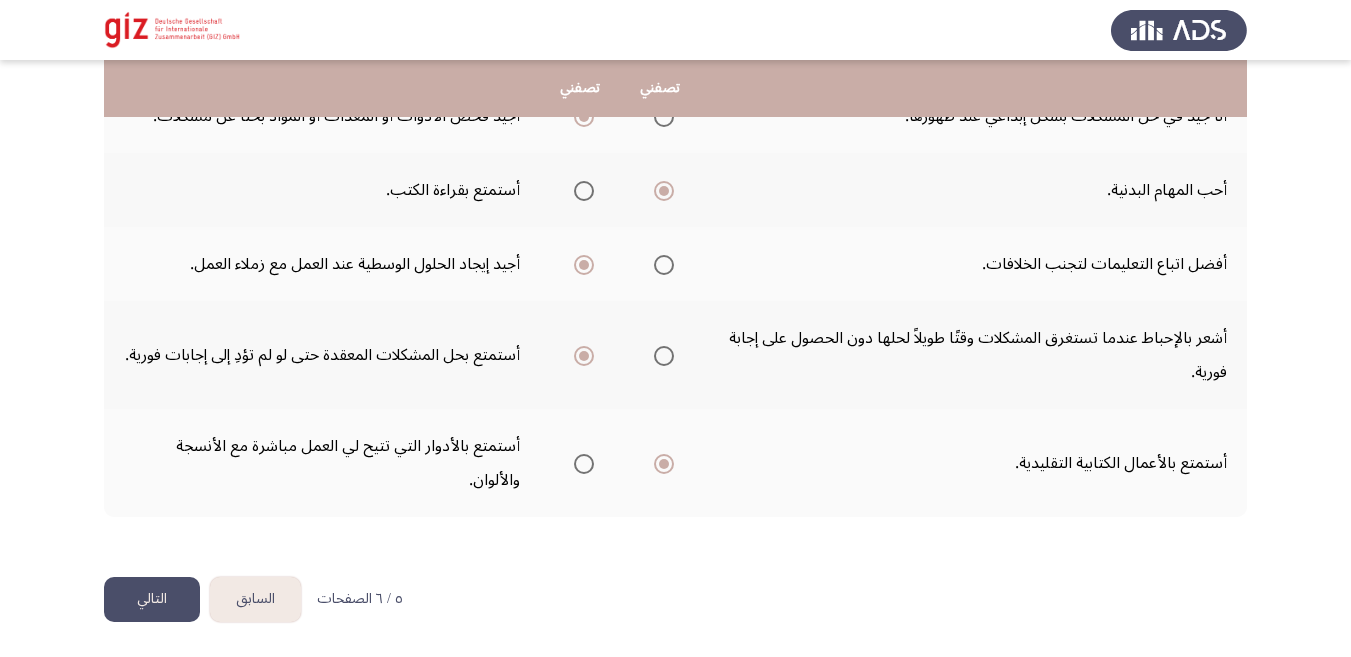 click on "التالي" 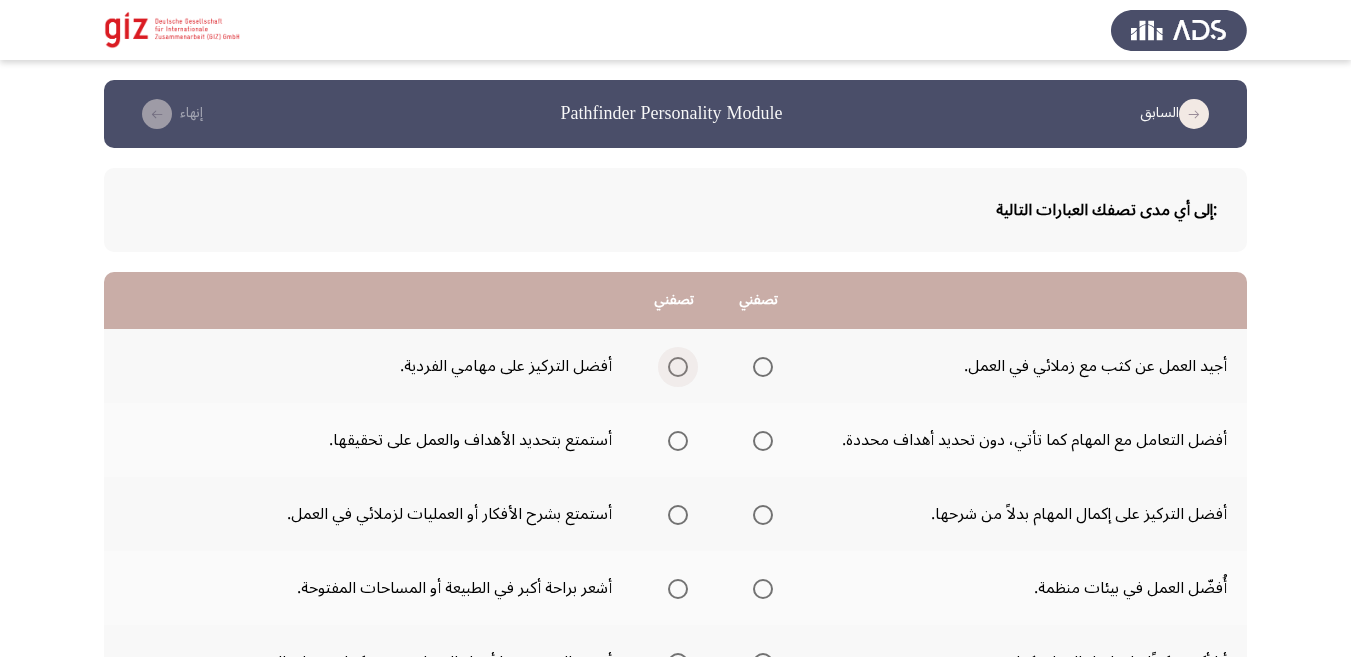 click at bounding box center [678, 367] 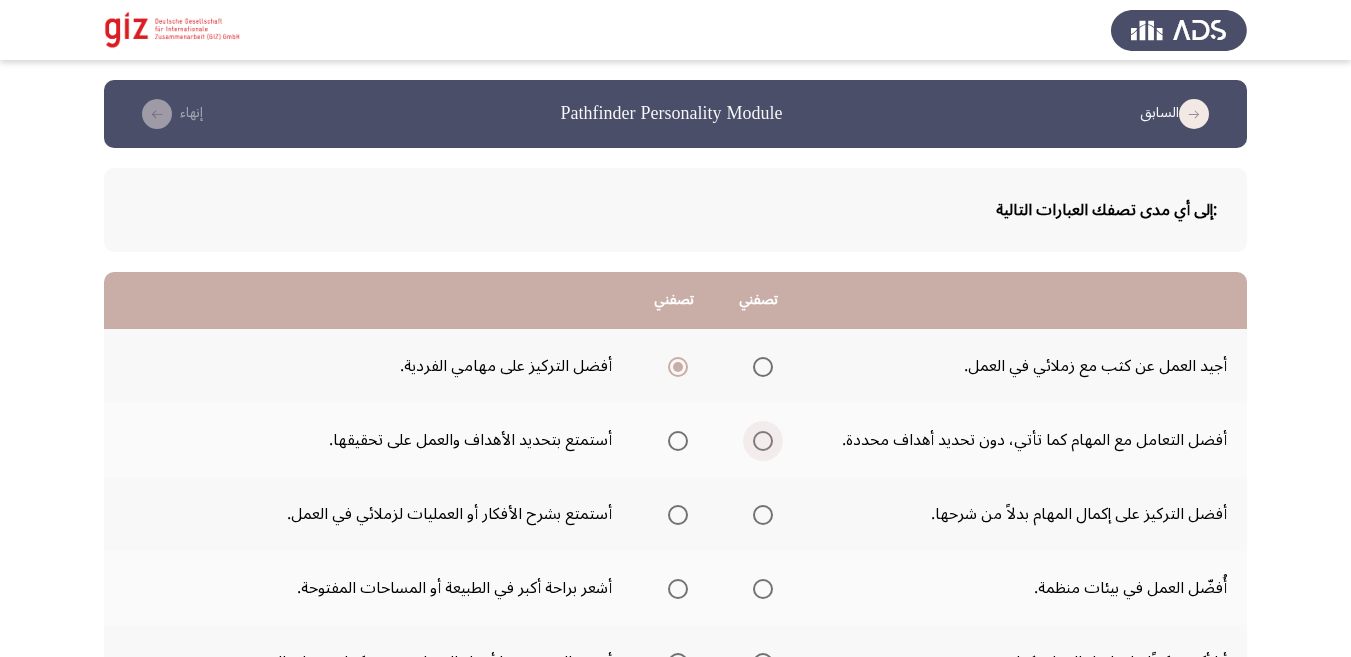 click at bounding box center [763, 441] 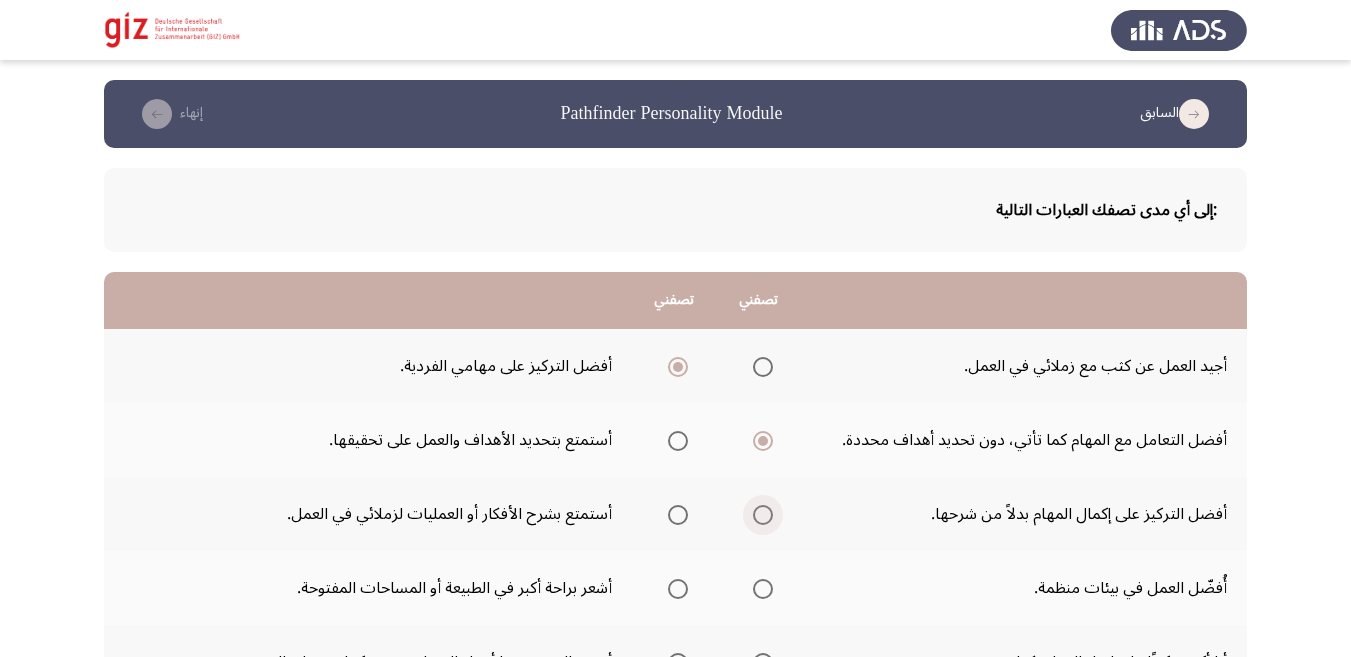 click at bounding box center (763, 515) 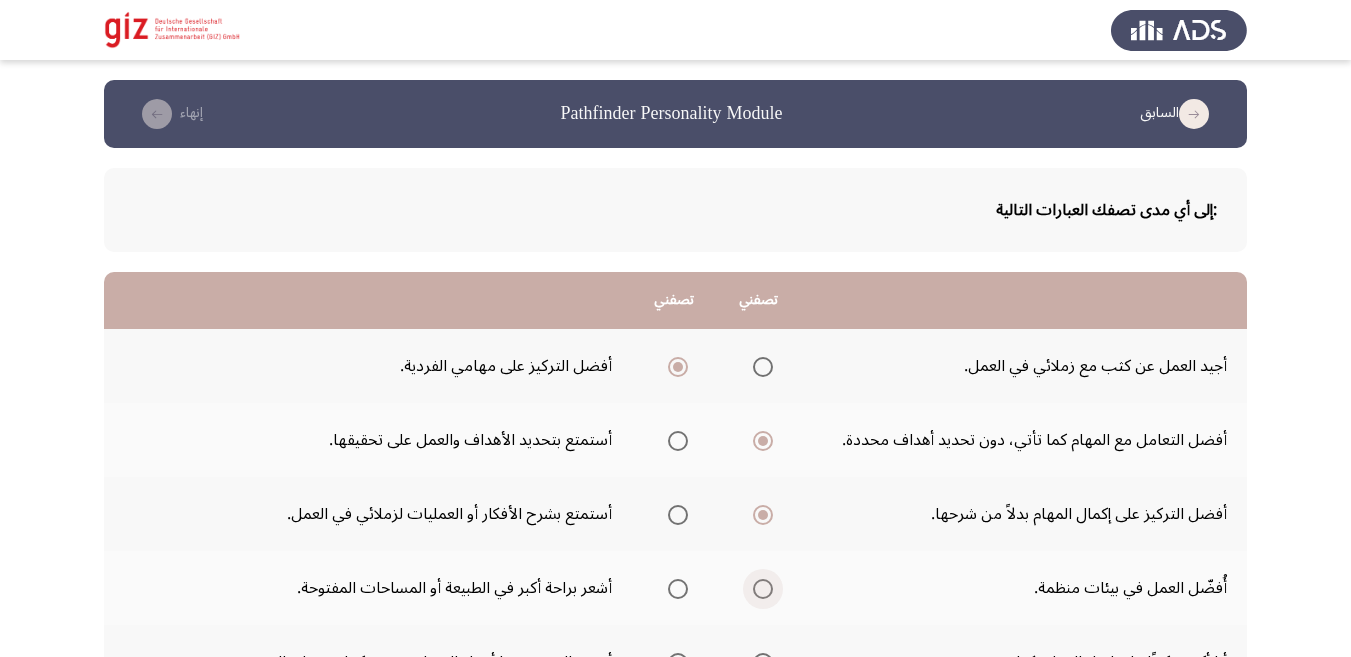 click at bounding box center [762, 589] 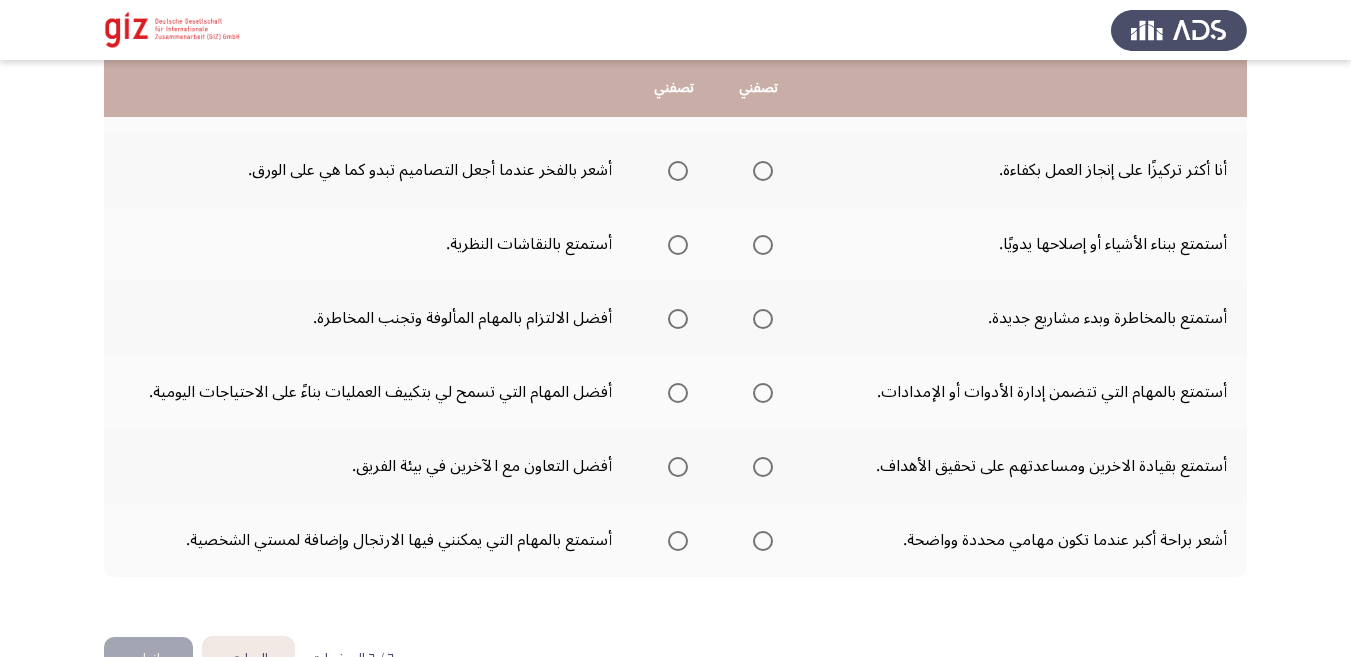 scroll, scrollTop: 552, scrollLeft: 0, axis: vertical 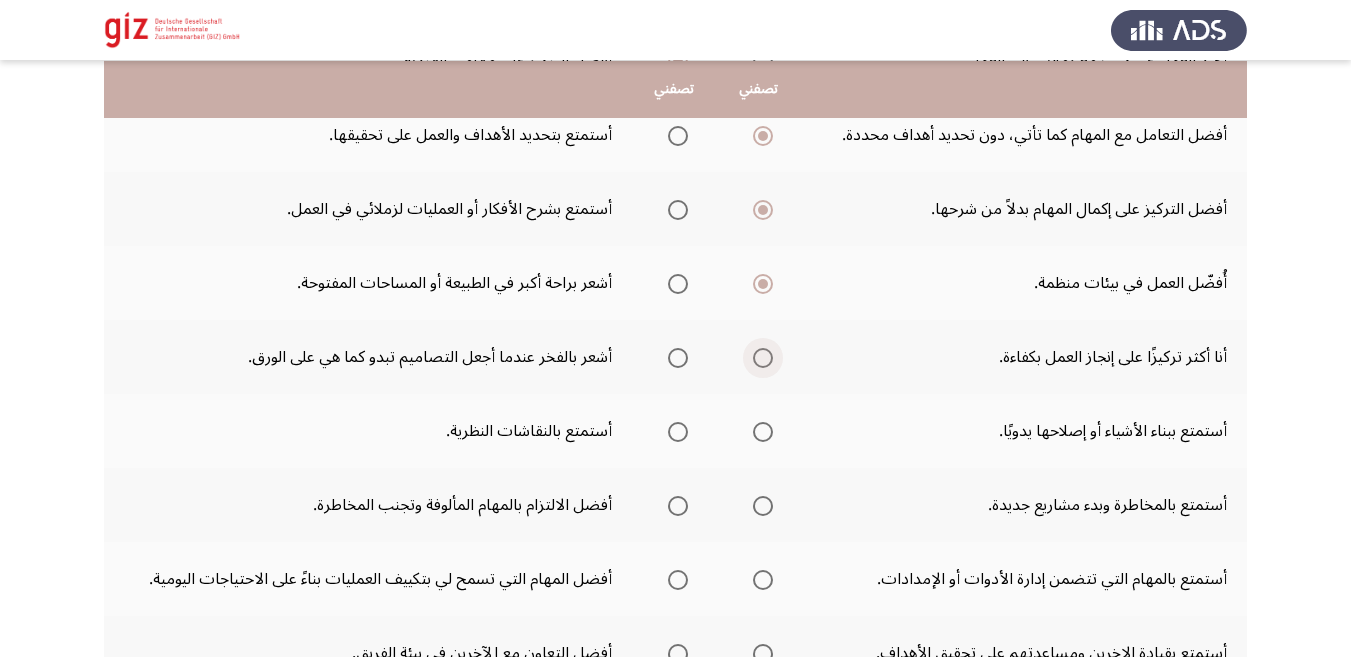 click at bounding box center (763, 358) 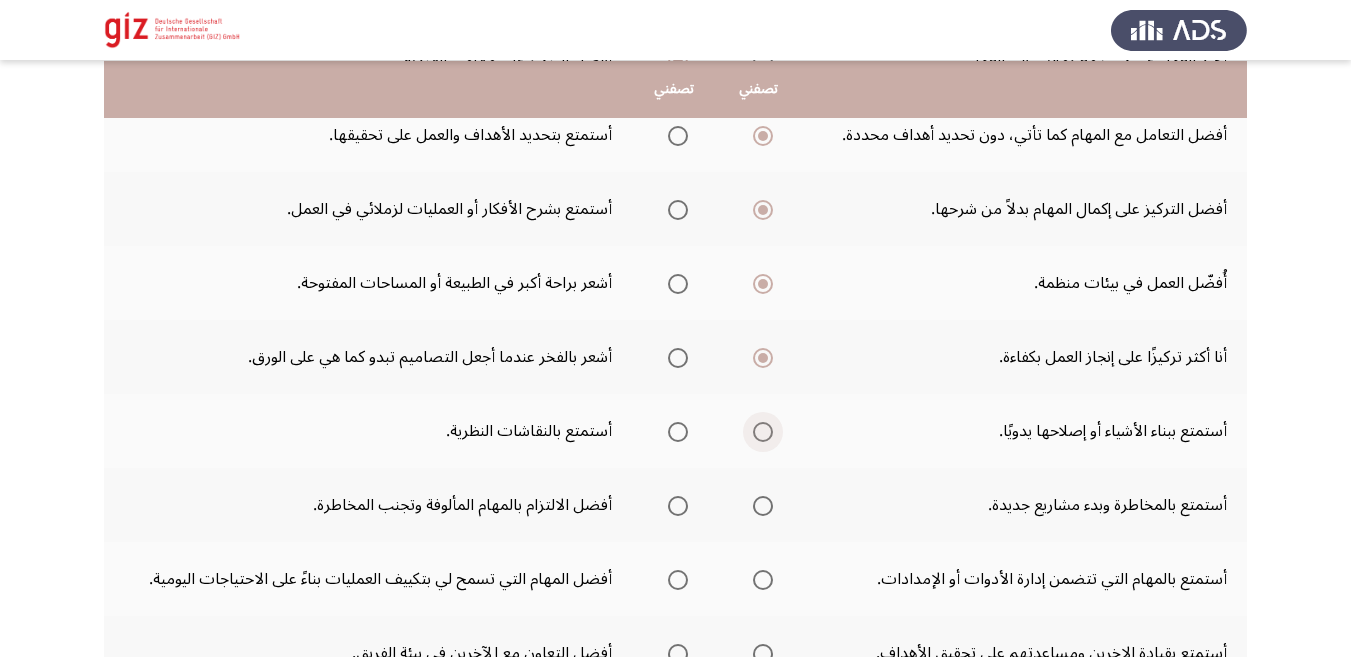 click at bounding box center (763, 432) 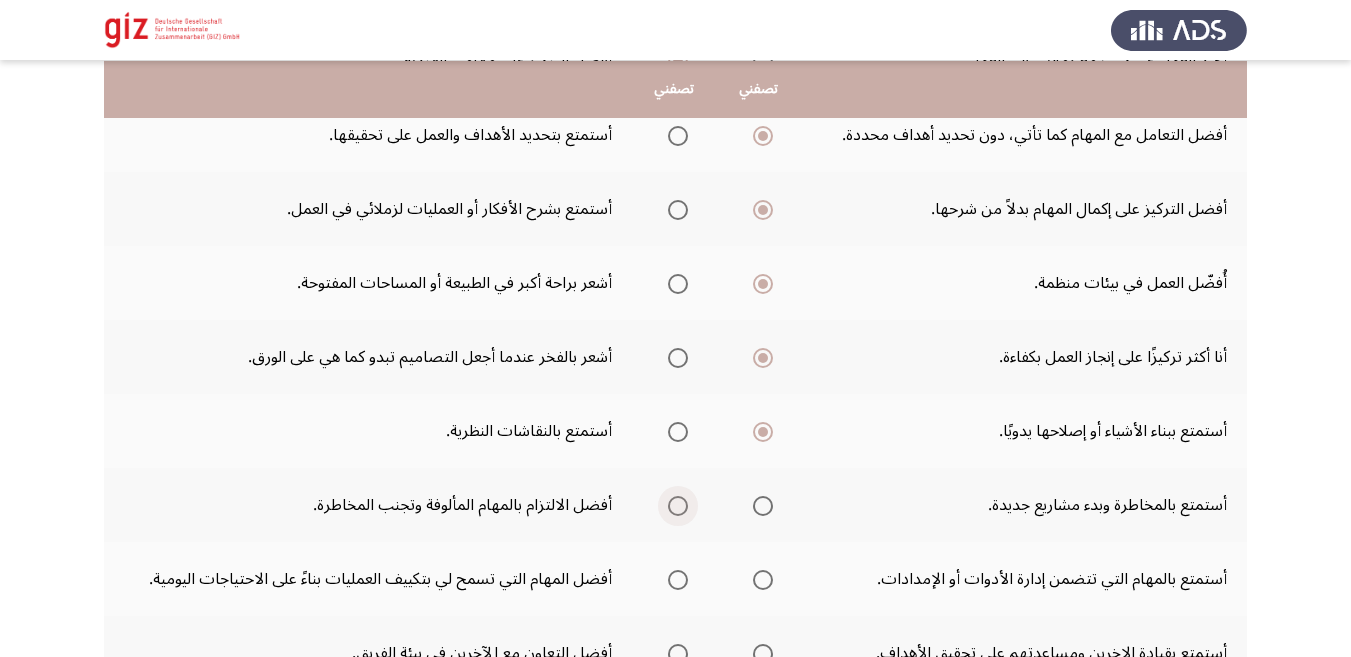 click at bounding box center (678, 506) 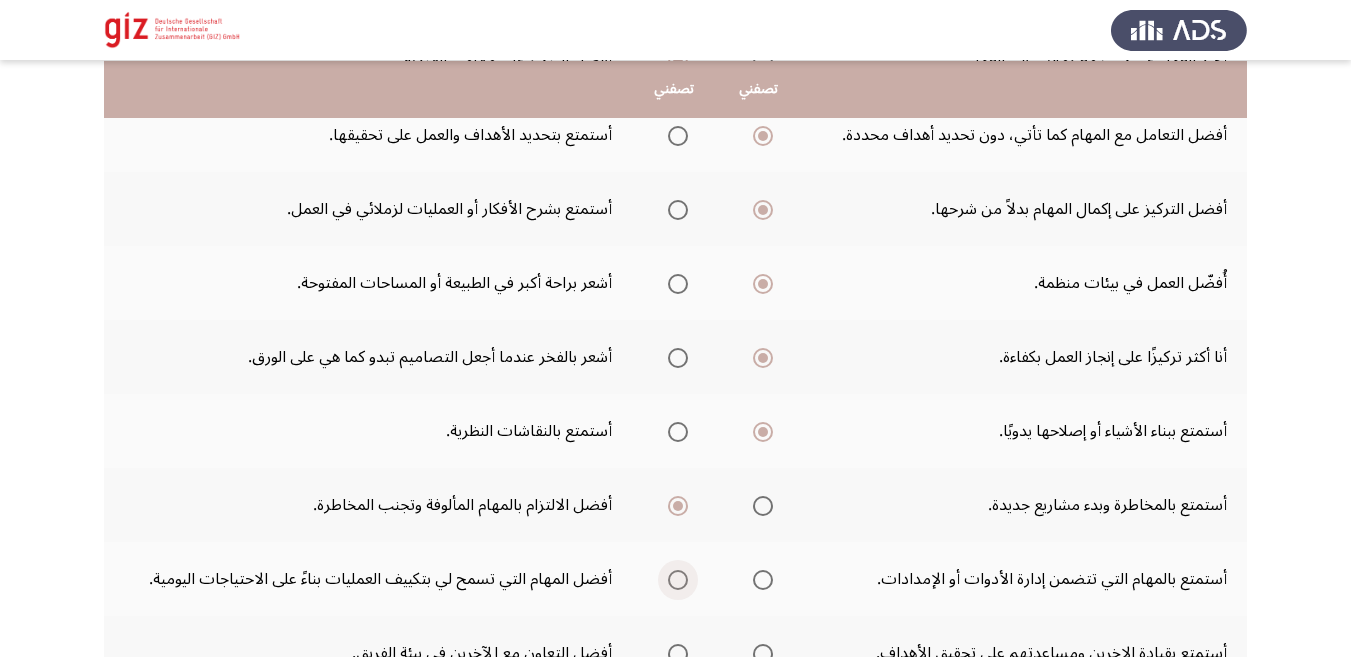 click at bounding box center [678, 580] 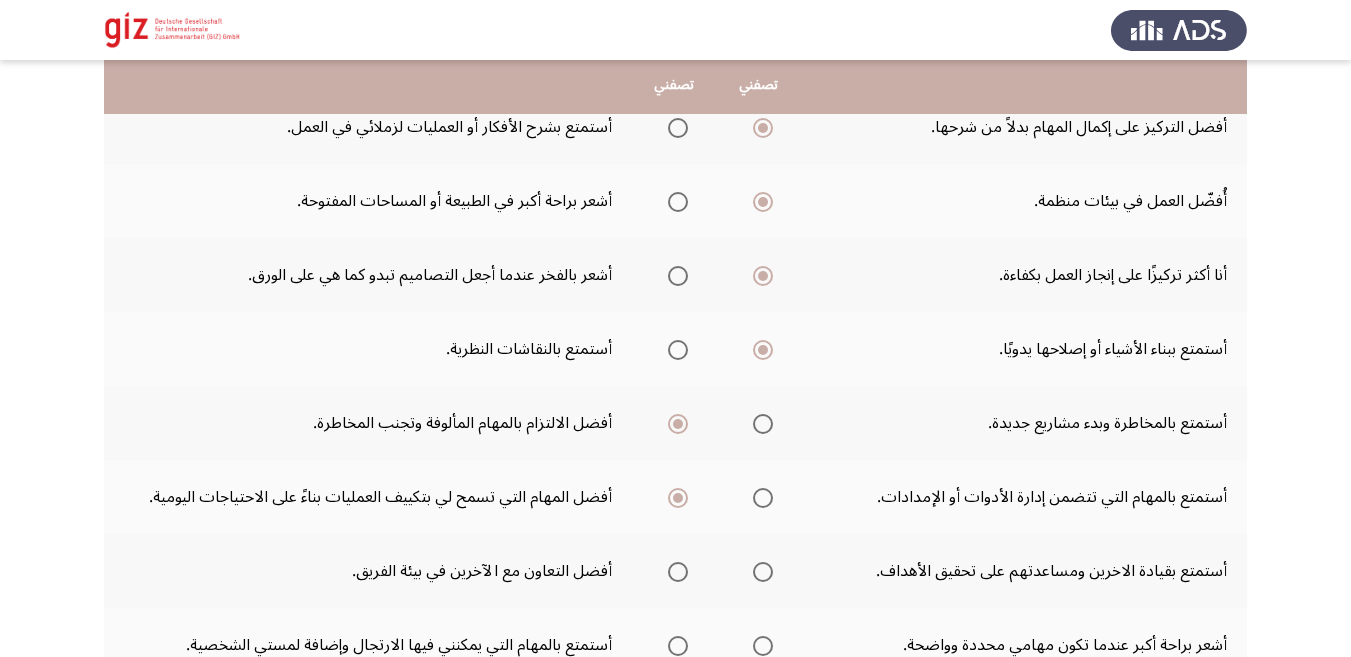 scroll, scrollTop: 387, scrollLeft: 0, axis: vertical 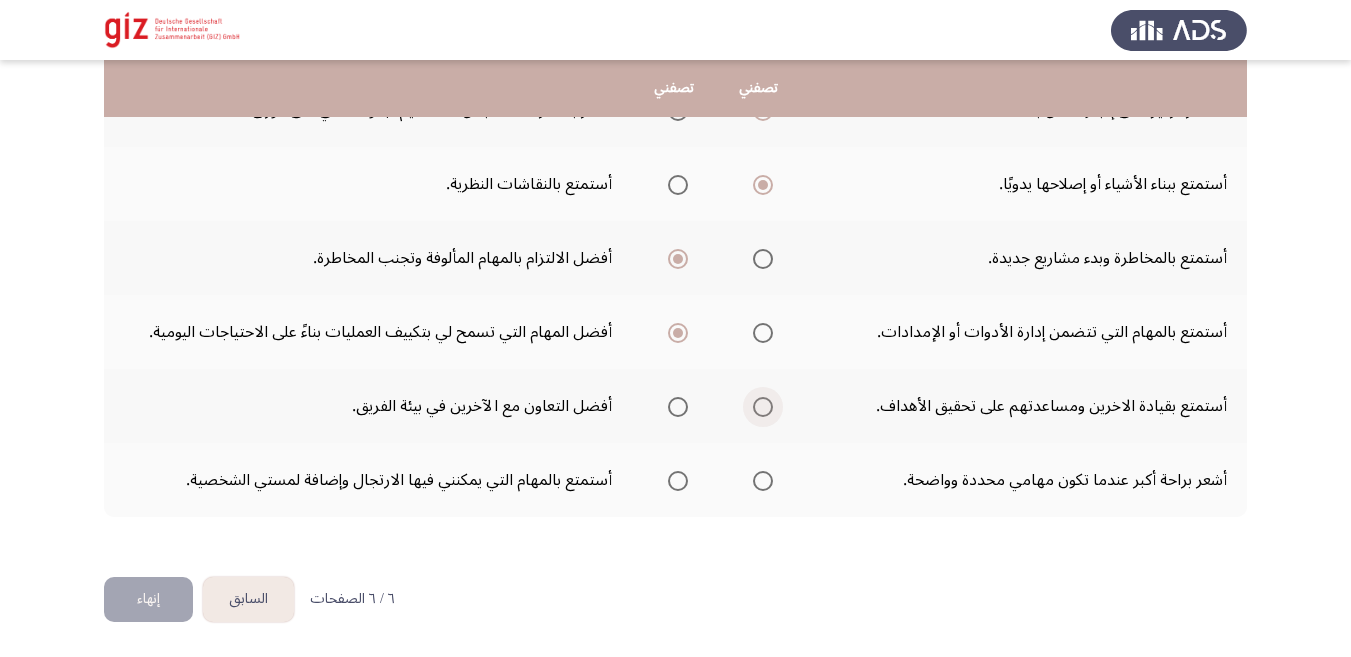 click at bounding box center [763, 407] 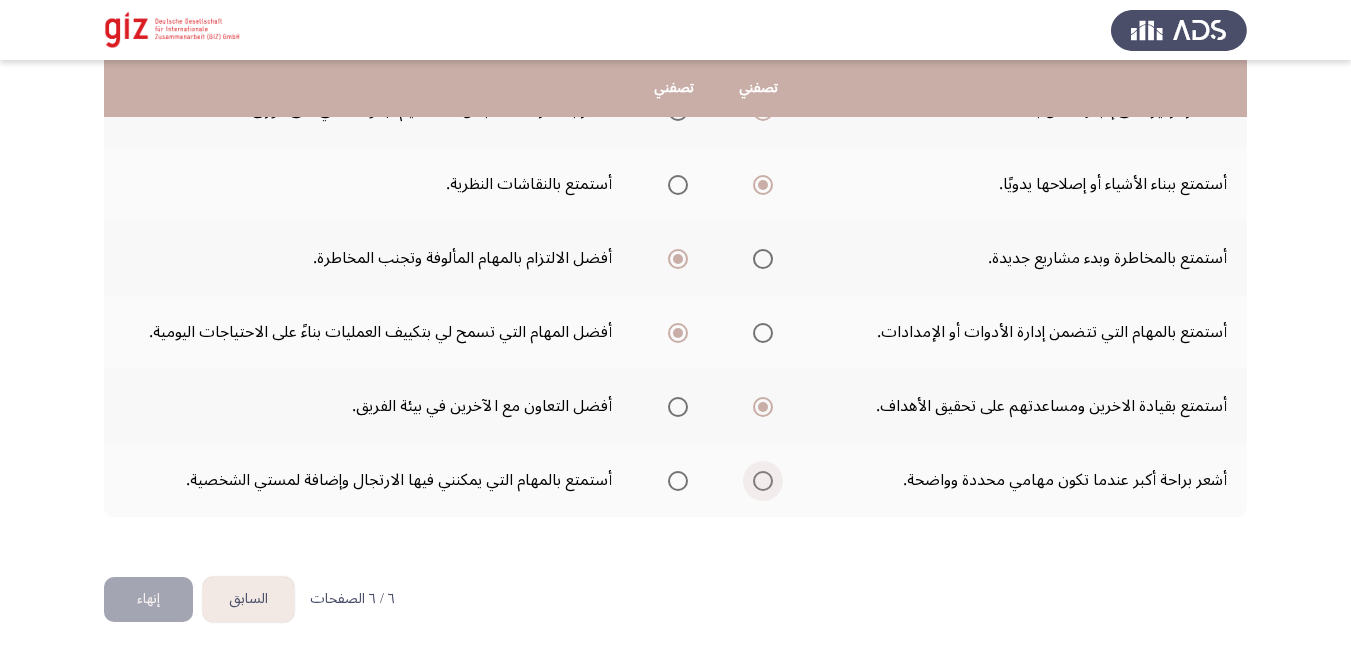 click at bounding box center [763, 481] 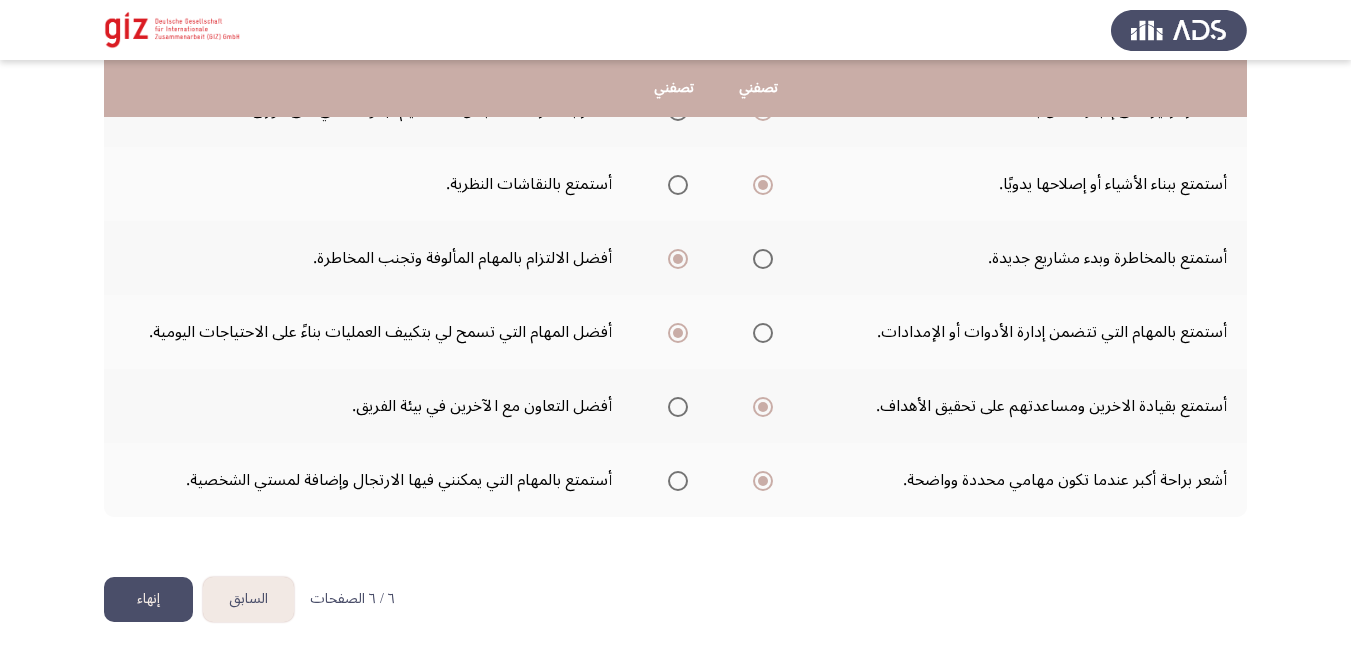 click on "إنهاء" 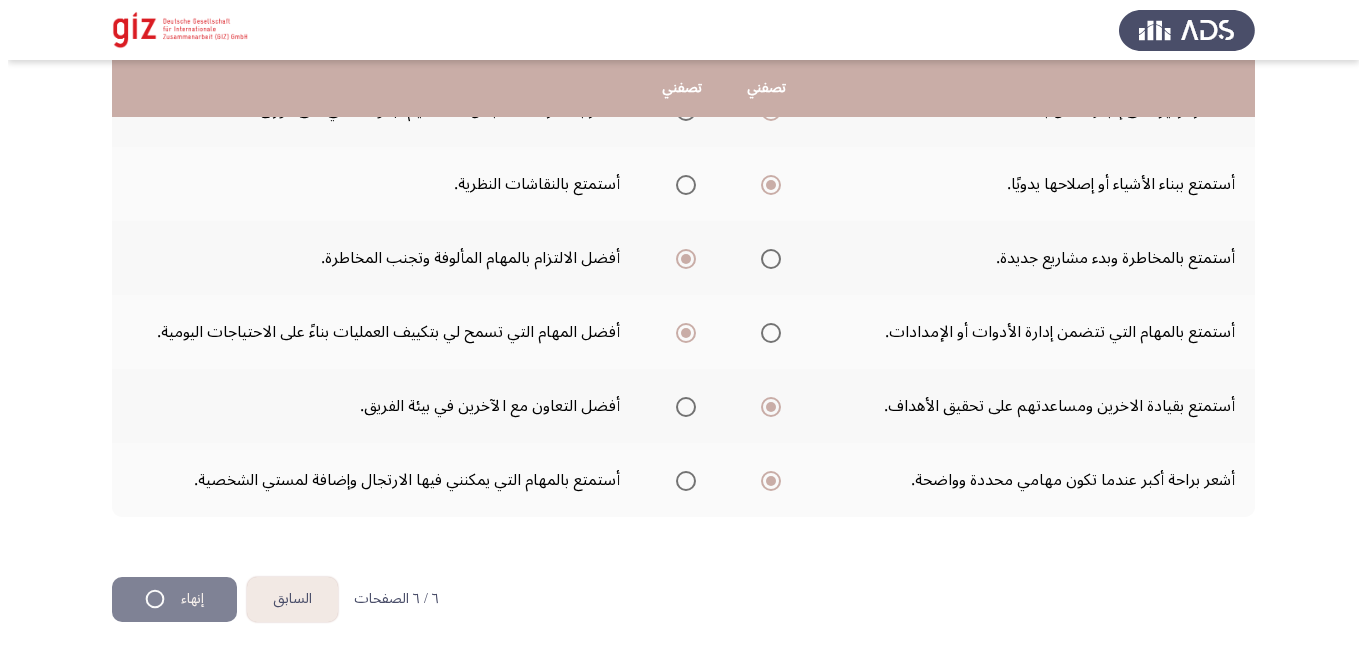 scroll, scrollTop: 0, scrollLeft: 0, axis: both 